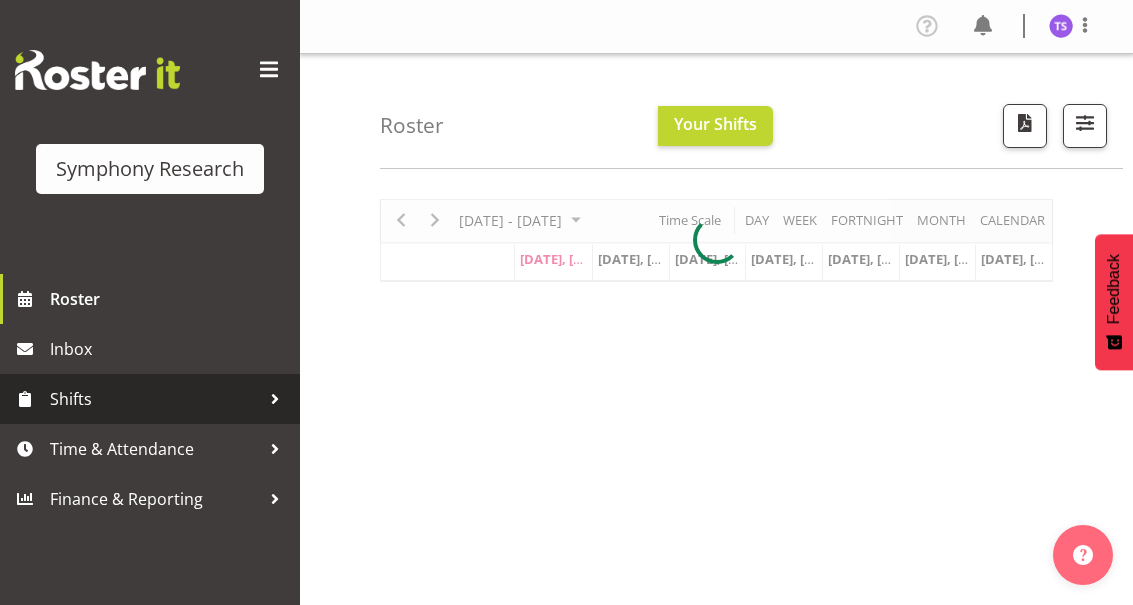 scroll, scrollTop: 0, scrollLeft: 0, axis: both 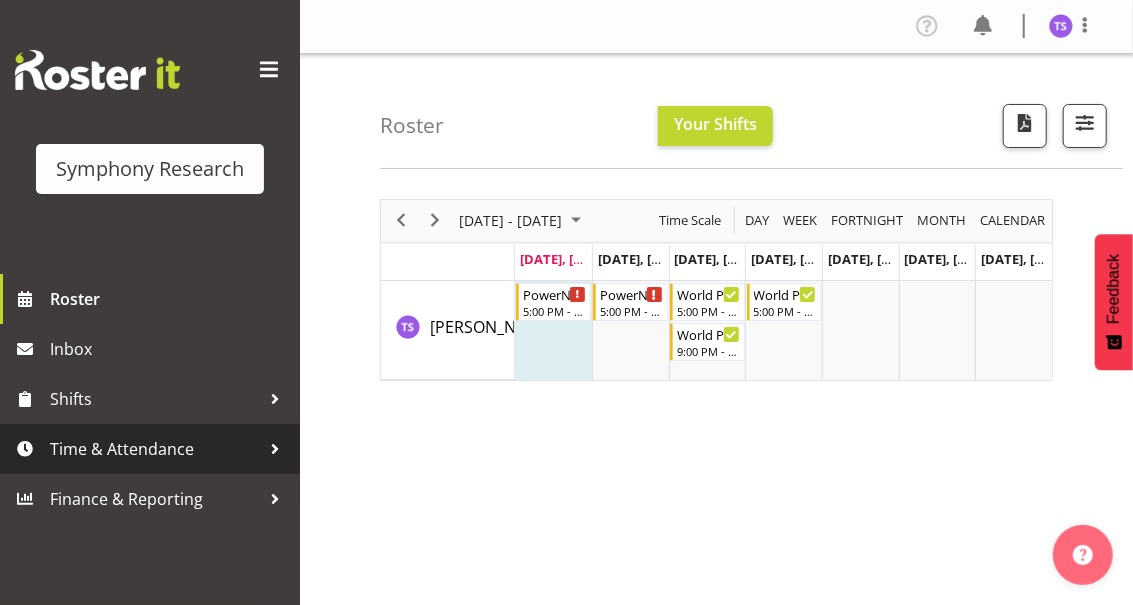 click on "Time & Attendance" at bounding box center [155, 449] 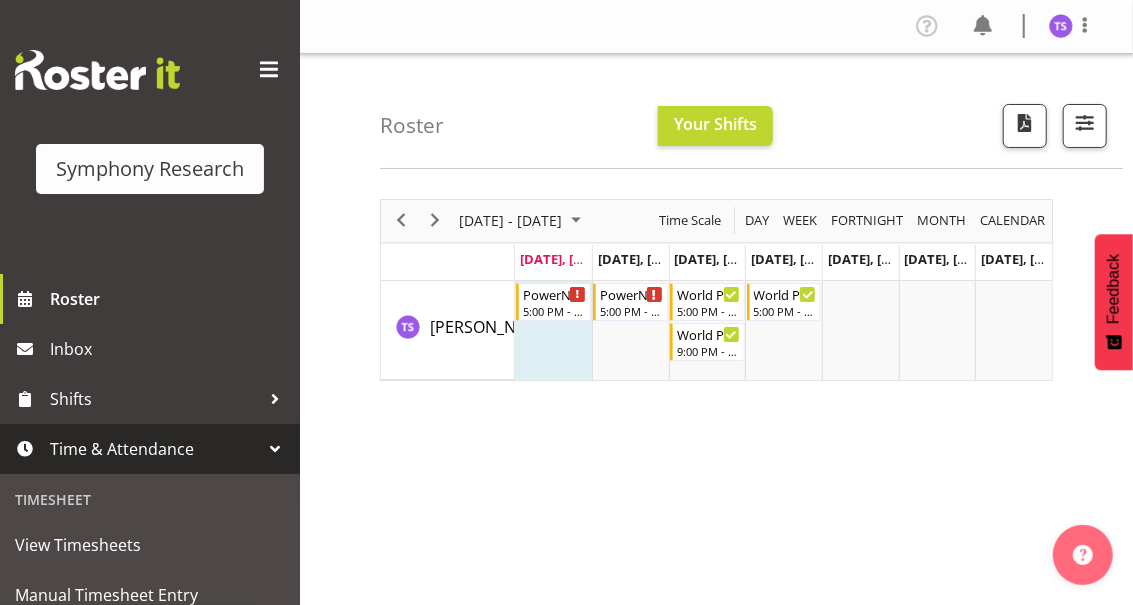 scroll, scrollTop: 199, scrollLeft: 0, axis: vertical 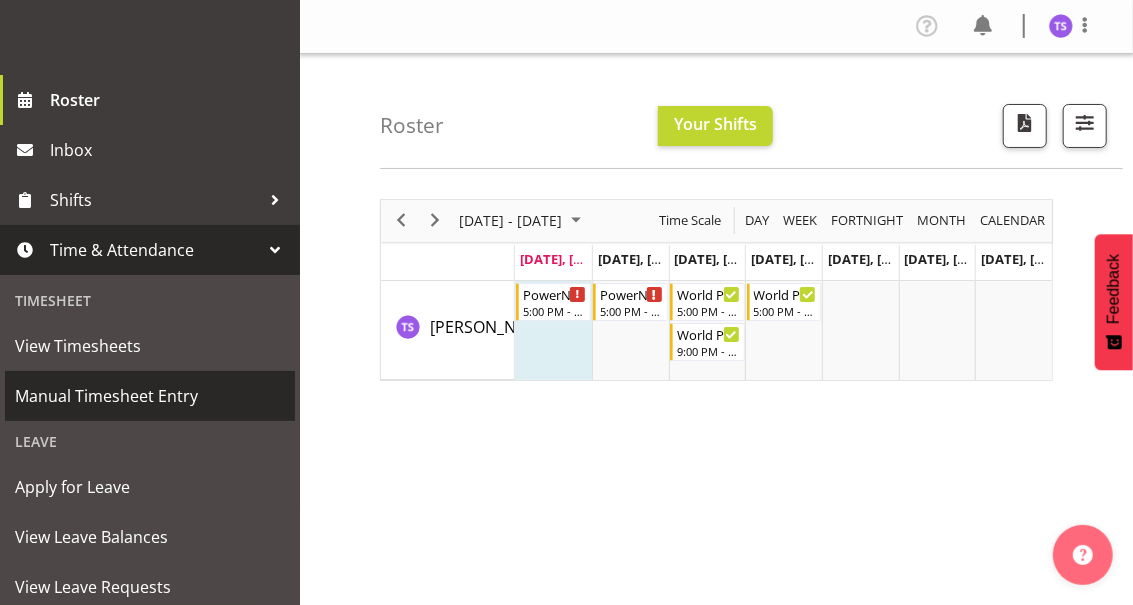 click on "Manual Timesheet Entry" at bounding box center (150, 396) 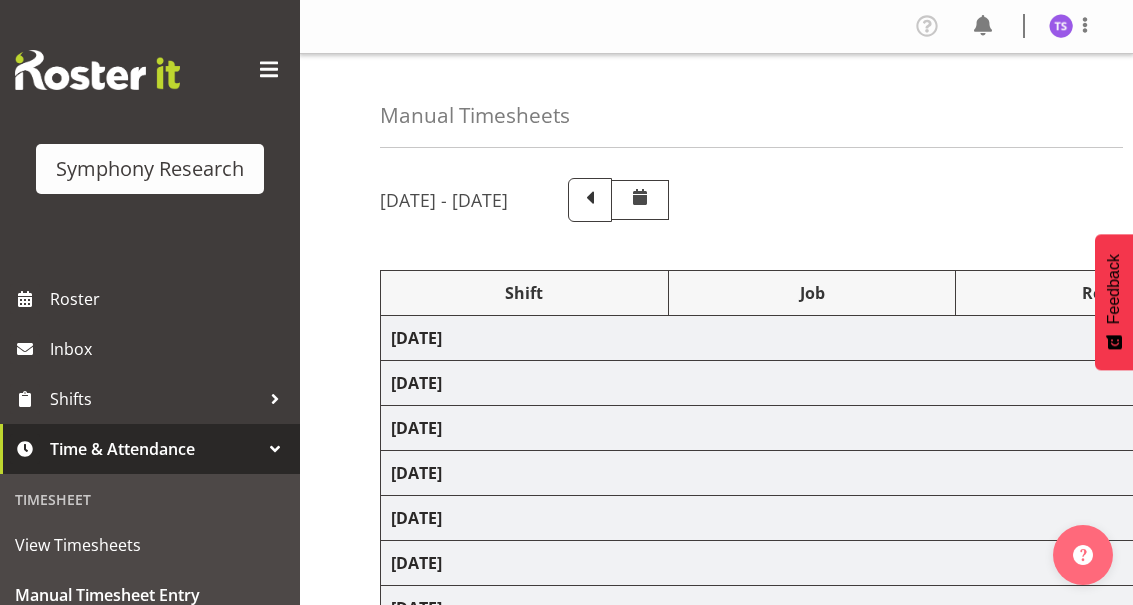 scroll, scrollTop: 0, scrollLeft: 0, axis: both 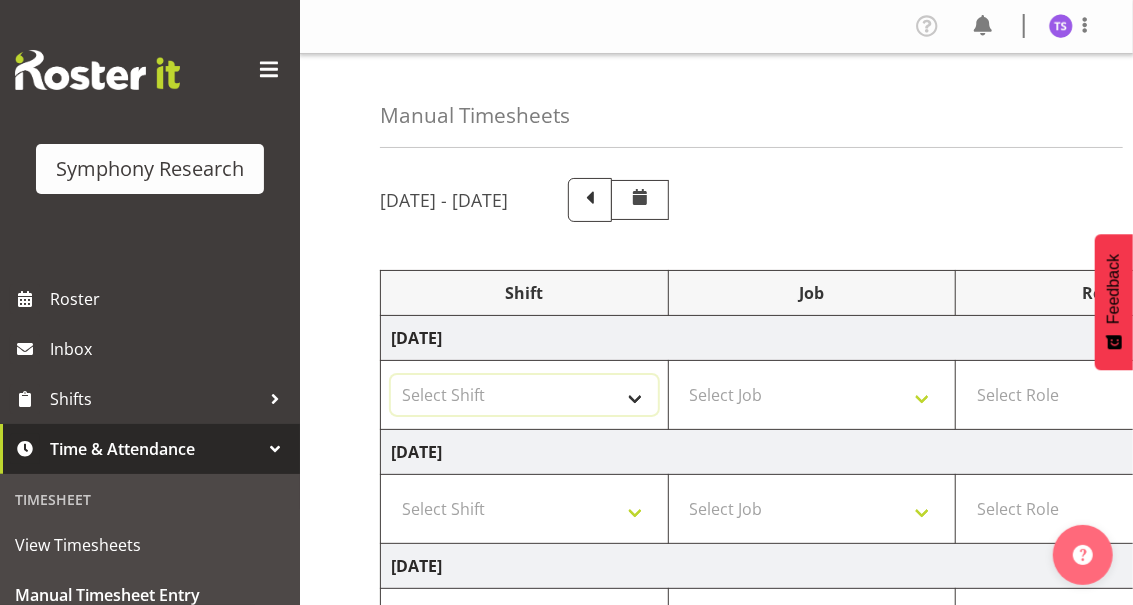 click on "Select Shift  !!Weekend Residential    (Roster IT Shift Label) *Business  9/10am ~ 4:30pm *Business Supervisor *Evening Residential Shift 5-9pm *RP Track  C *RP Track C Weekend *RP Weekly/Monthly Tracks *Supervisor Call Centre *Supervisor Evening *Supervisors & Call Centre Weekend Alarms Evenings Alarms Weekend PowerNet Evenings PowerNet Weekend Test WP Aust briefing/training World Poll Aust Late 9p~10:30p World Poll Aust Wkend World Poll NZ Pilot World Poll NZ Wave 2 Pilot World Poll Pilot Aust 9:00~10:30pm" at bounding box center [524, 395] 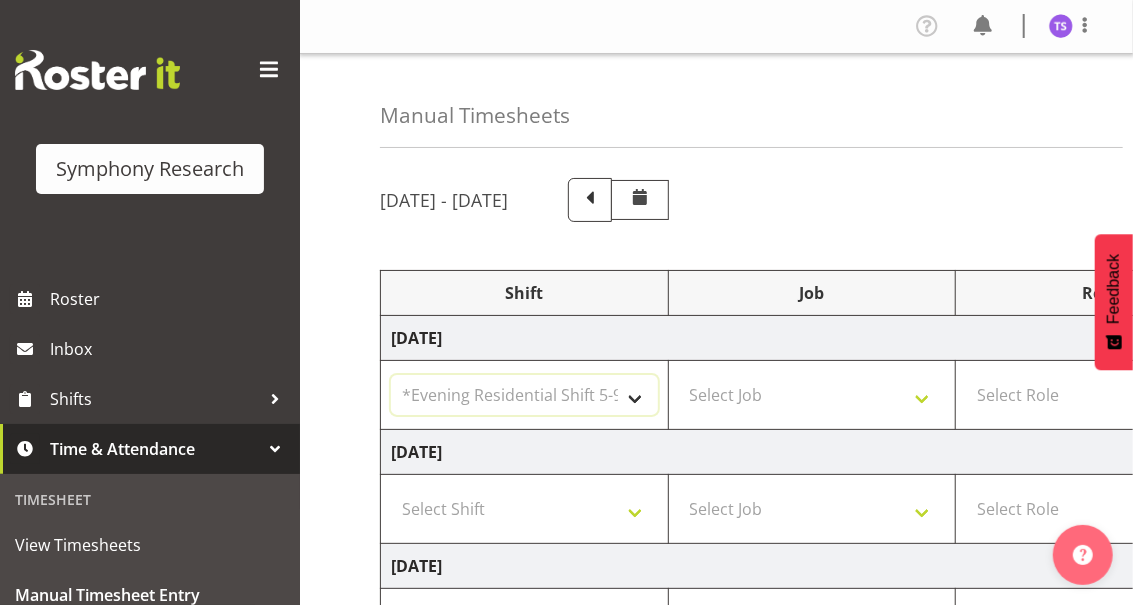 click on "Select Shift  !!Weekend Residential    (Roster IT Shift Label) *Business  9/10am ~ 4:30pm *Business Supervisor *Evening Residential Shift 5-9pm *RP Track  C *RP Track C Weekend *RP Weekly/Monthly Tracks *Supervisor Call Centre *Supervisor Evening *Supervisors & Call Centre Weekend Alarms Evenings Alarms Weekend PowerNet Evenings PowerNet Weekend Test WP Aust briefing/training World Poll Aust Late 9p~10:30p World Poll Aust Wkend World Poll NZ Pilot World Poll NZ Wave 2 Pilot World Poll Pilot Aust 9:00~10:30pm" at bounding box center (524, 395) 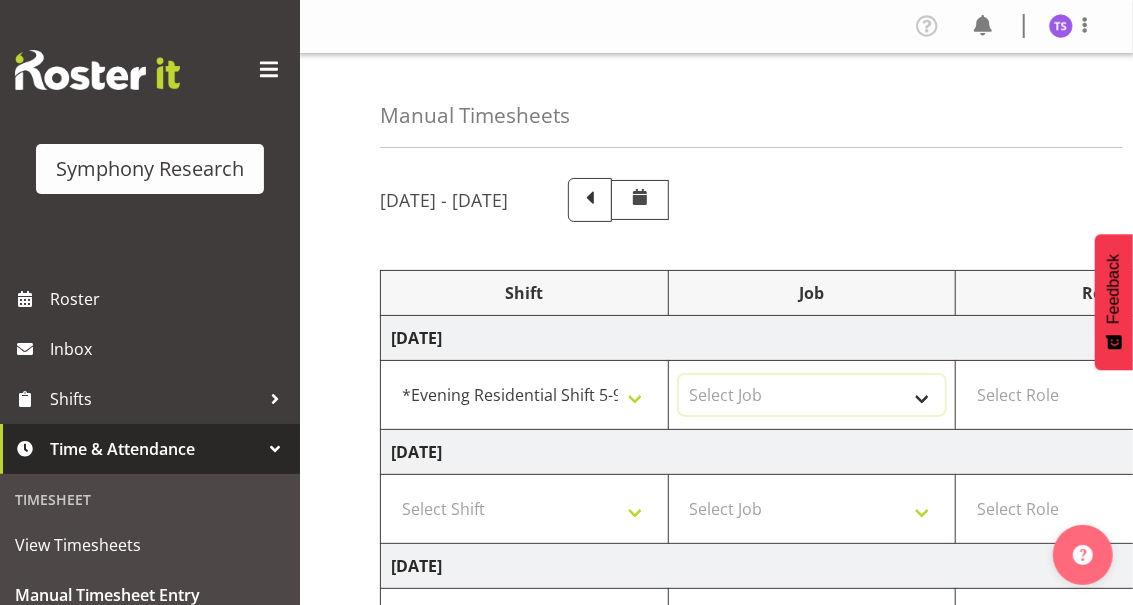 click on "Select Job  550060 IF Admin 553500 BFM [DATE] - [DATE] 990000 General 990820 Mobtest 2024 990821 Goldrush 2024 990846 Toka Tu Ake 2025 990855 FENZ 990878 CMI Q3 2025 990881 PowerNet 999996 Training 999997 Recruitment & Training 999999 DT" at bounding box center (812, 395) 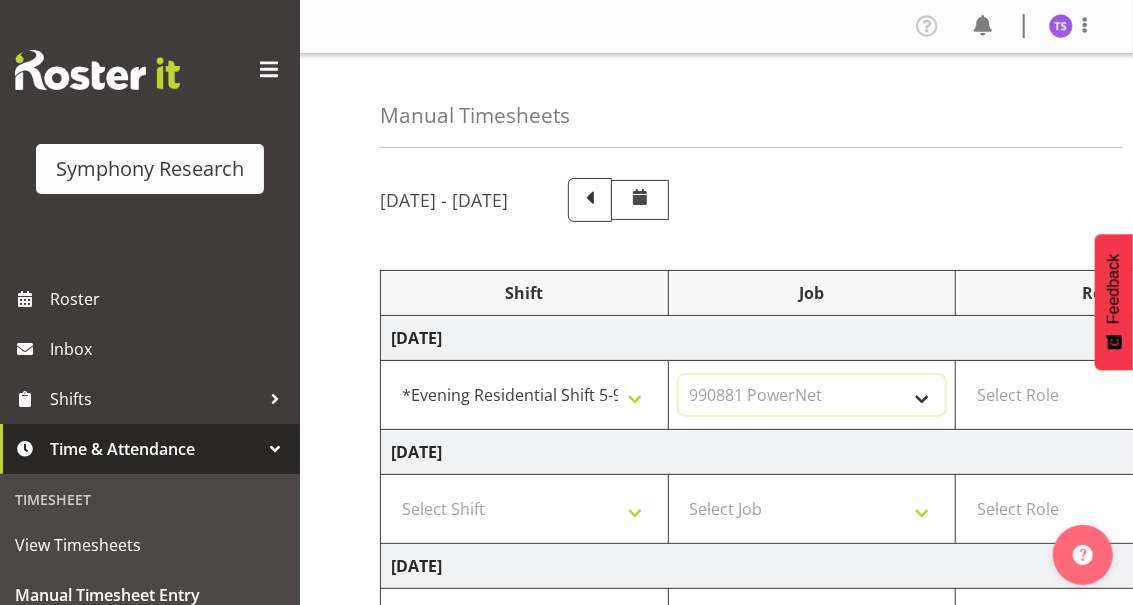 click on "Select Job  550060 IF Admin 553500 BFM [DATE] - [DATE] 990000 General 990820 Mobtest 2024 990821 Goldrush 2024 990846 Toka Tu Ake 2025 990855 FENZ 990878 CMI Q3 2025 990881 PowerNet 999996 Training 999997 Recruitment & Training 999999 DT" at bounding box center [812, 395] 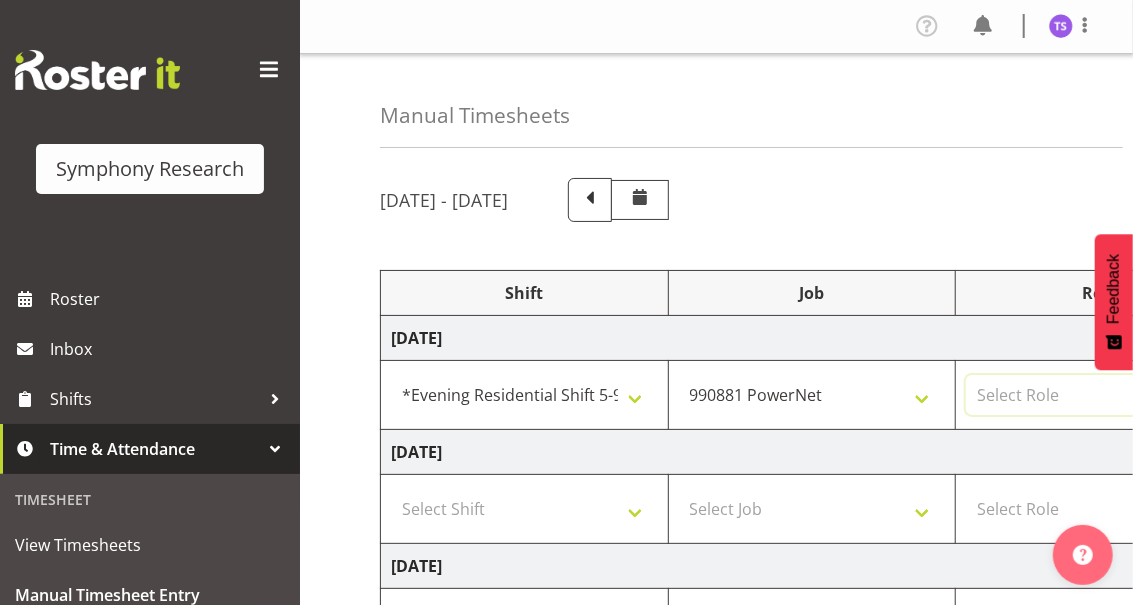 click on "Select Role  Briefing Interviewing" at bounding box center (1099, 395) 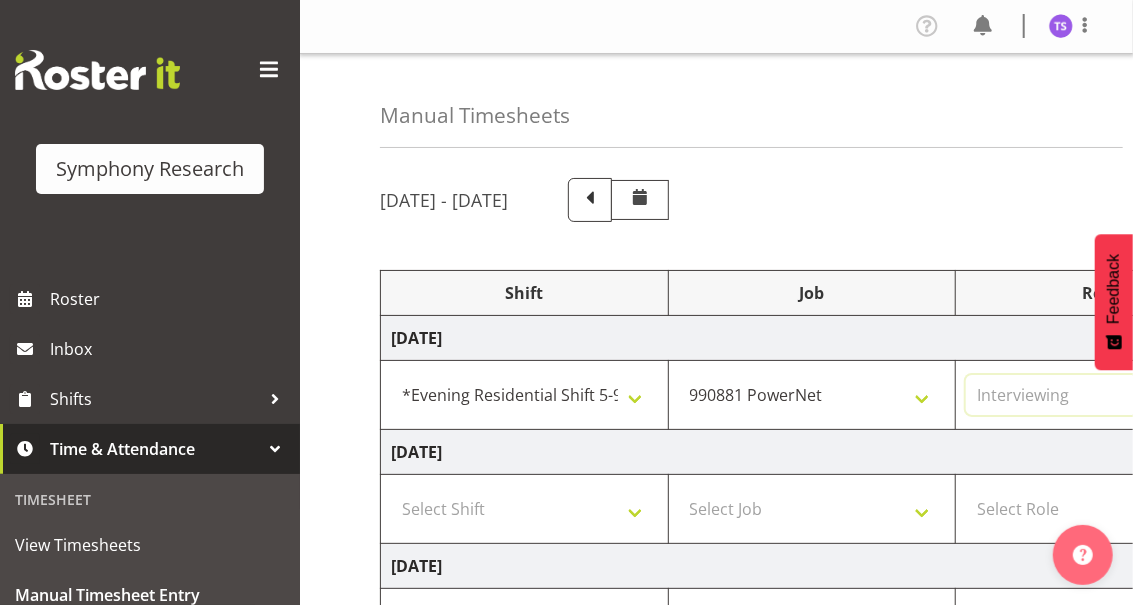 click on "Select Role  Briefing Interviewing" at bounding box center [1099, 395] 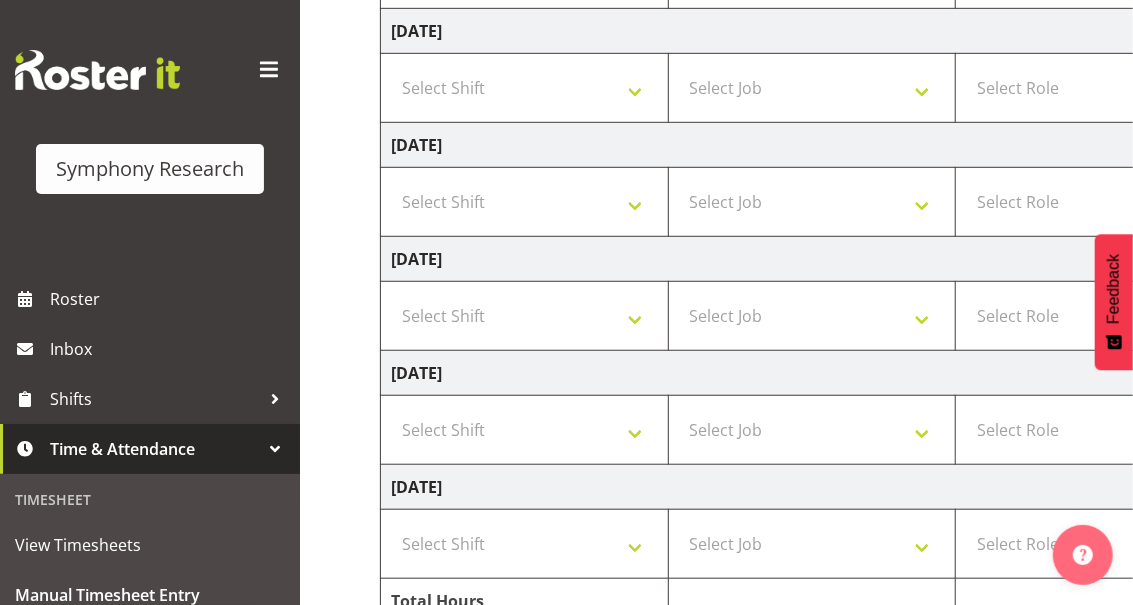 scroll, scrollTop: 623, scrollLeft: 0, axis: vertical 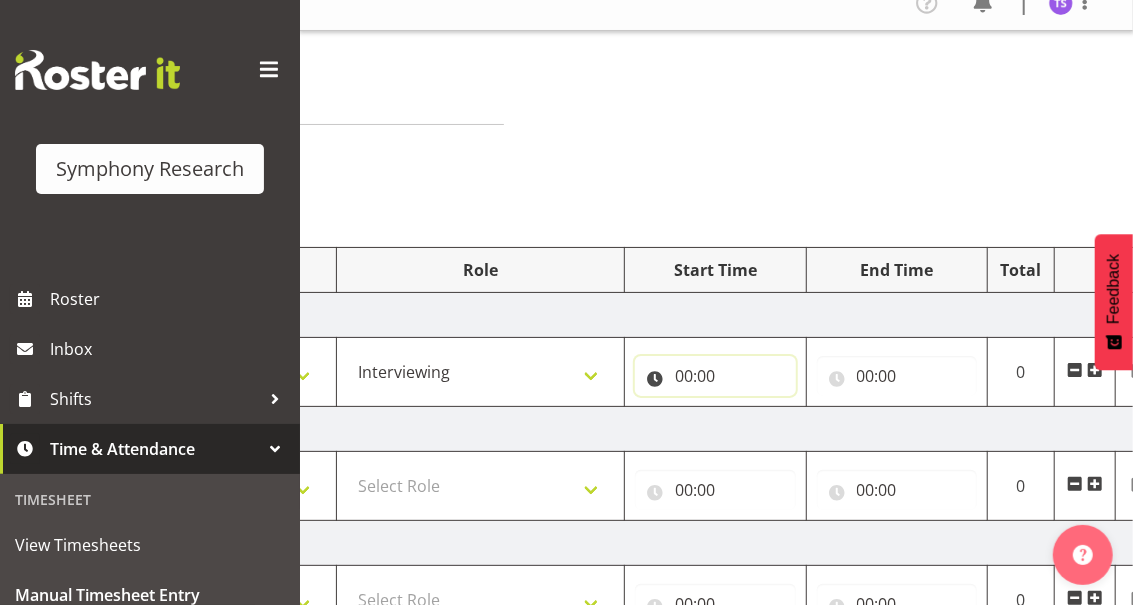 click on "00:00" at bounding box center [715, 376] 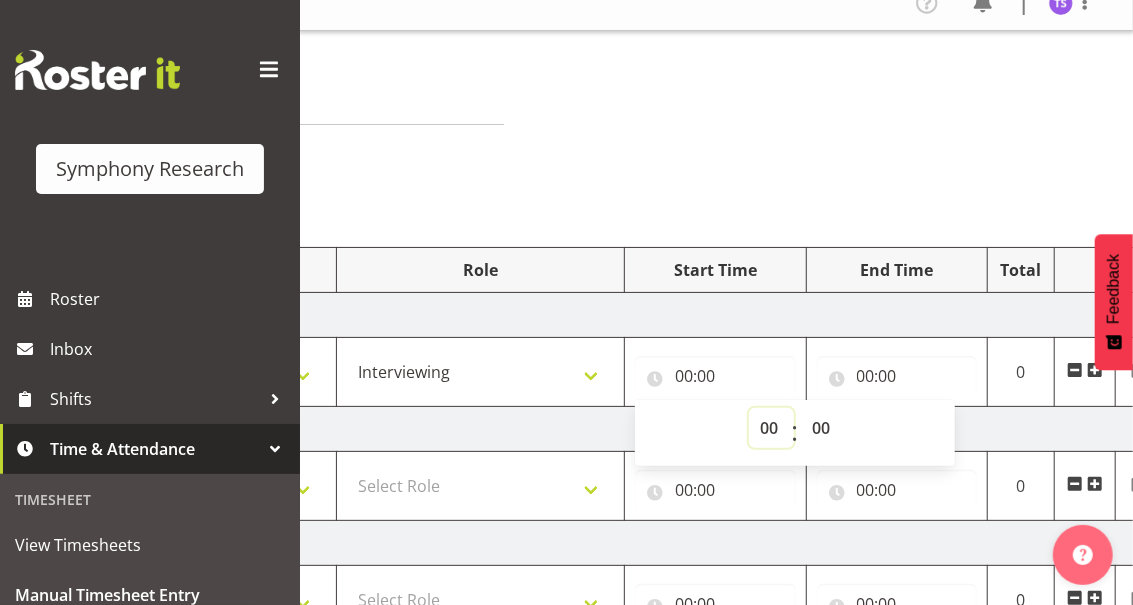 click on "00   01   02   03   04   05   06   07   08   09   10   11   12   13   14   15   16   17   18   19   20   21   22   23" at bounding box center (771, 428) 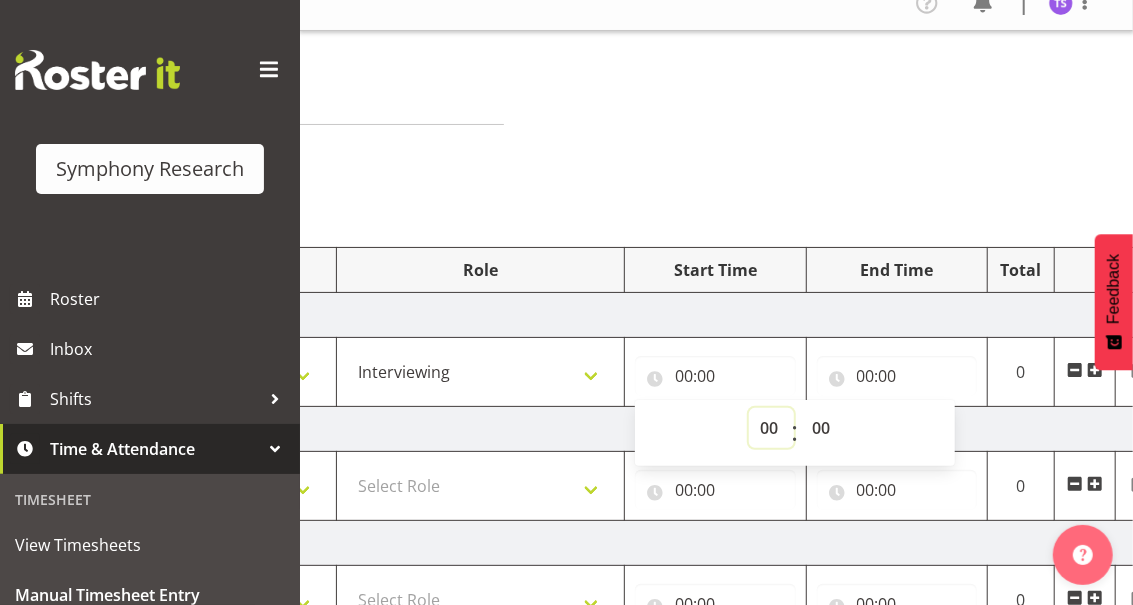 select on "17" 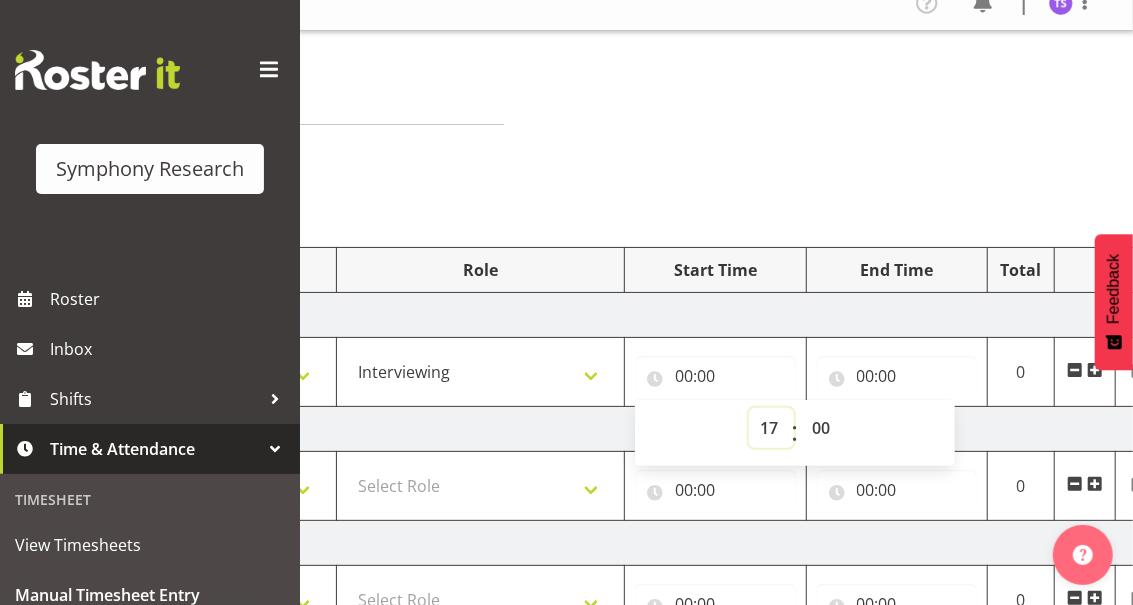 click on "00   01   02   03   04   05   06   07   08   09   10   11   12   13   14   15   16   17   18   19   20   21   22   23" at bounding box center [771, 428] 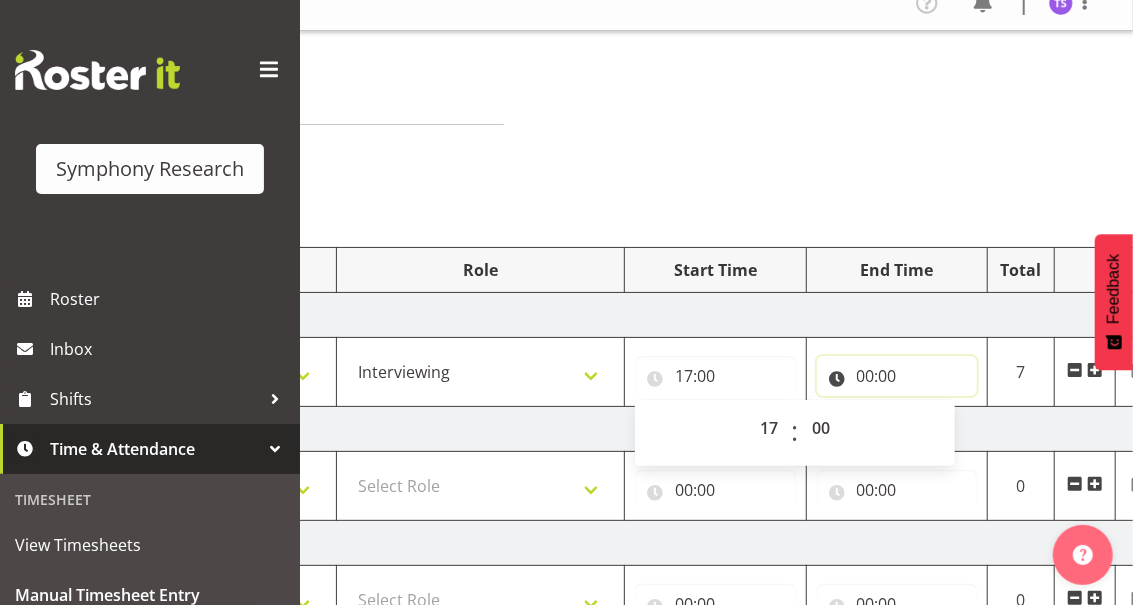 click on "00:00" at bounding box center (897, 376) 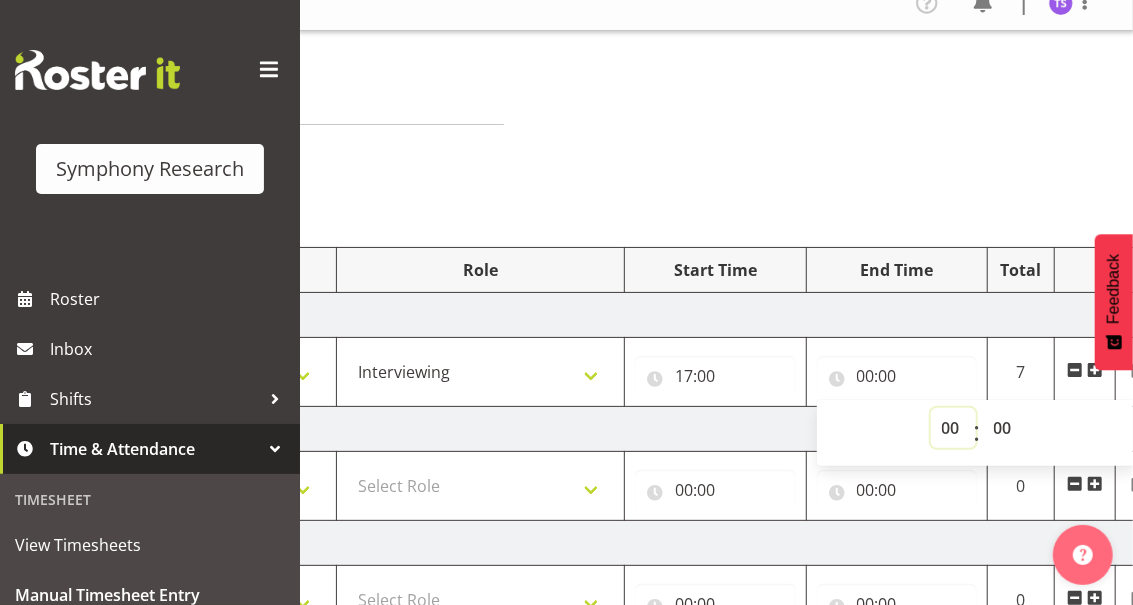 click on "00   01   02   03   04   05   06   07   08   09   10   11   12   13   14   15   16   17   18   19   20   21   22   23" at bounding box center [953, 428] 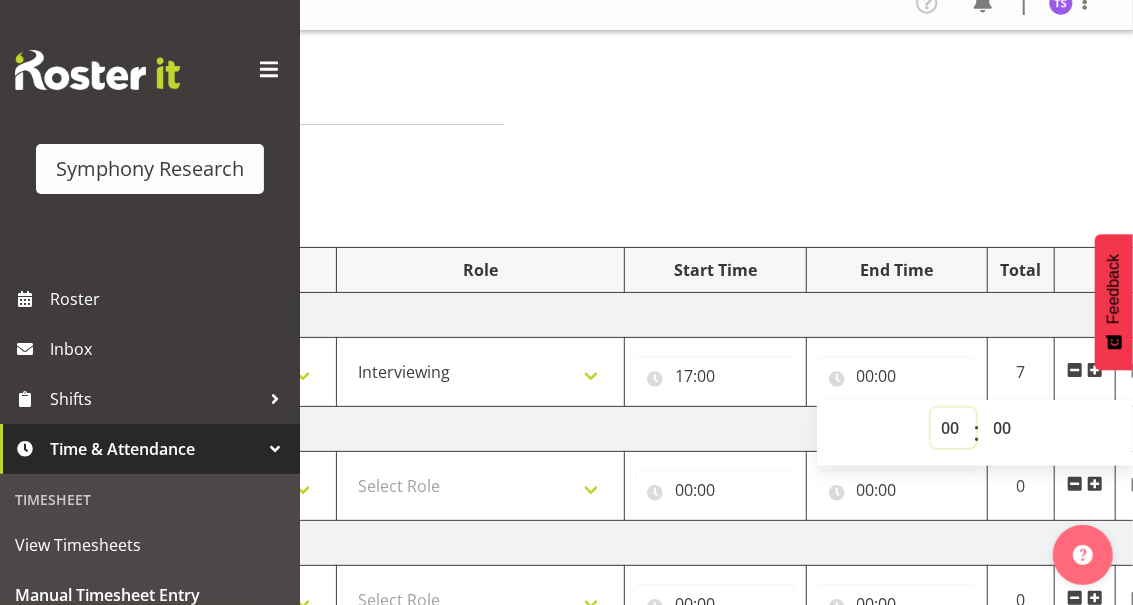 select on "17" 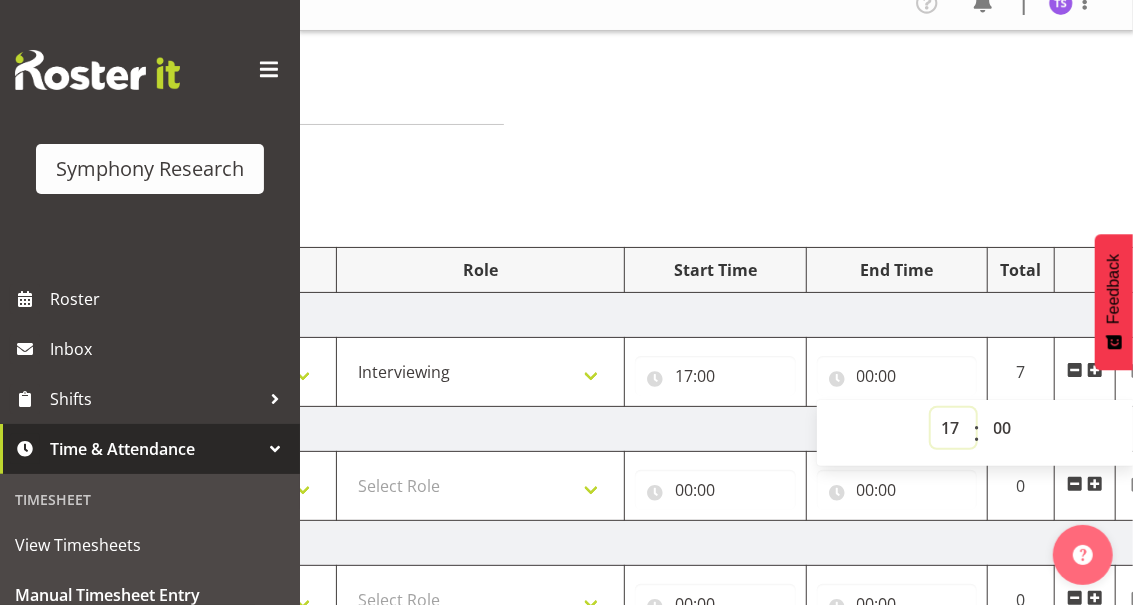 click on "00   01   02   03   04   05   06   07   08   09   10   11   12   13   14   15   16   17   18   19   20   21   22   23" at bounding box center [953, 428] 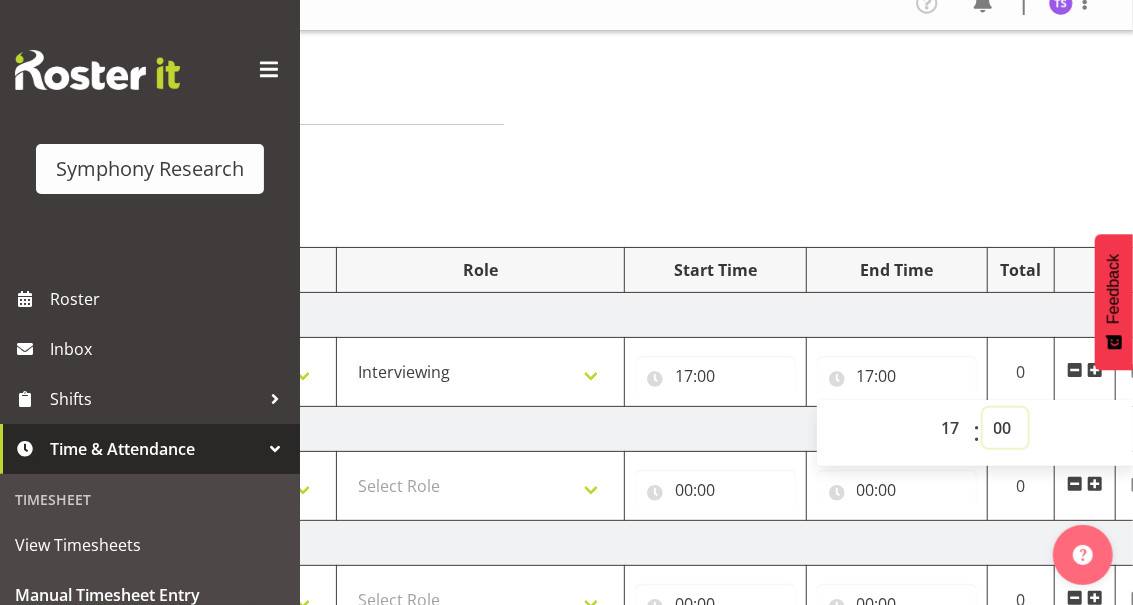 click on "00   01   02   03   04   05   06   07   08   09   10   11   12   13   14   15   16   17   18   19   20   21   22   23   24   25   26   27   28   29   30   31   32   33   34   35   36   37   38   39   40   41   42   43   44   45   46   47   48   49   50   51   52   53   54   55   56   57   58   59" at bounding box center [1005, 428] 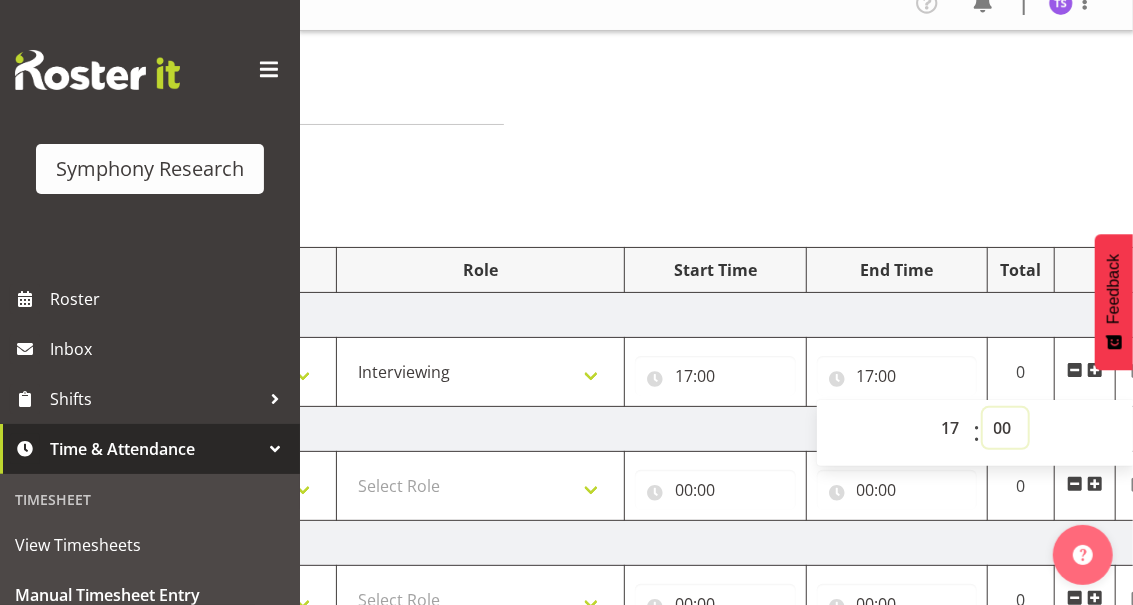 select on "30" 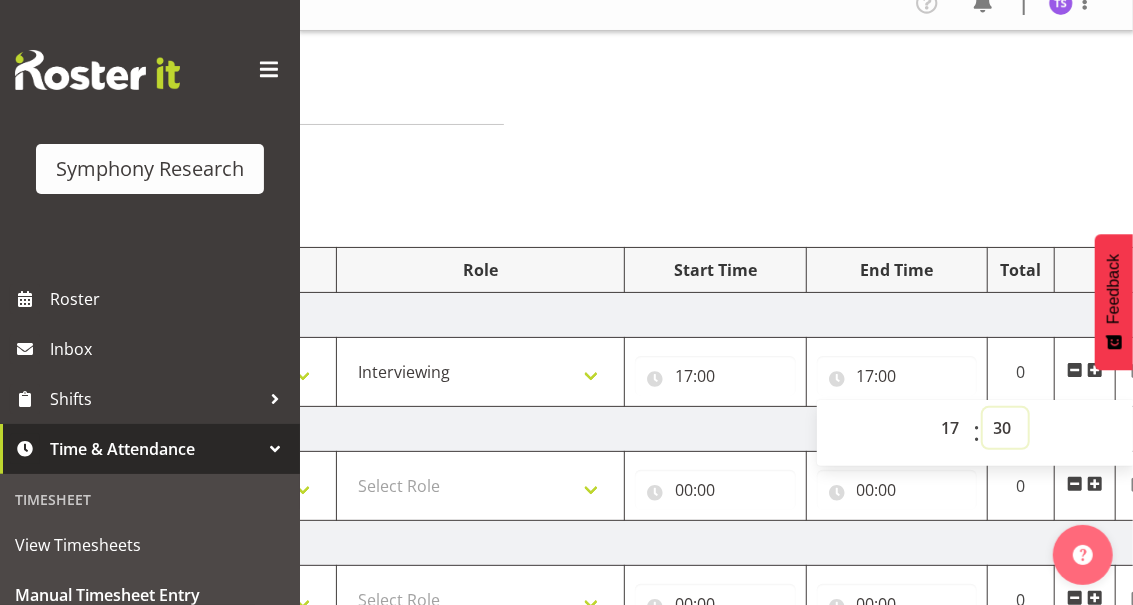 click on "00   01   02   03   04   05   06   07   08   09   10   11   12   13   14   15   16   17   18   19   20   21   22   23   24   25   26   27   28   29   30   31   32   33   34   35   36   37   38   39   40   41   42   43   44   45   46   47   48   49   50   51   52   53   54   55   56   57   58   59" at bounding box center [1005, 428] 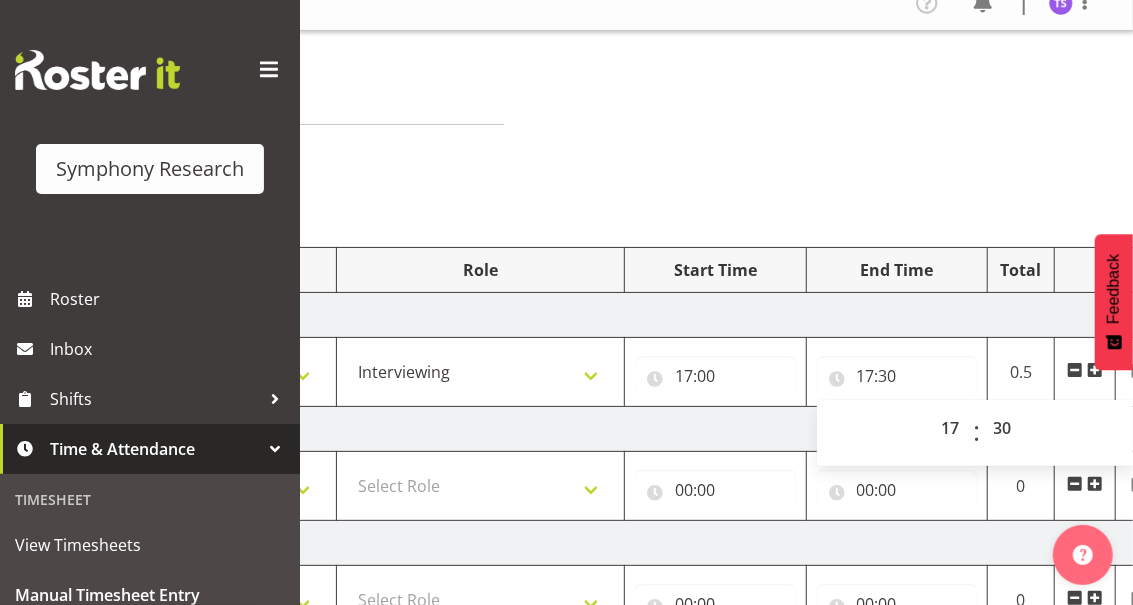click at bounding box center [1095, 370] 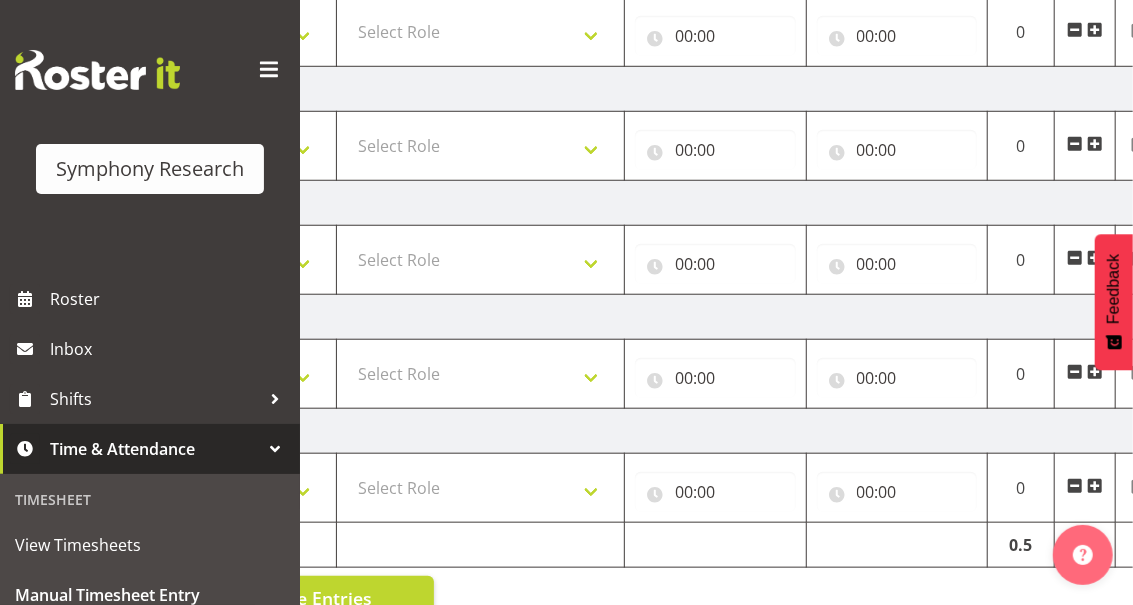 scroll, scrollTop: 691, scrollLeft: 0, axis: vertical 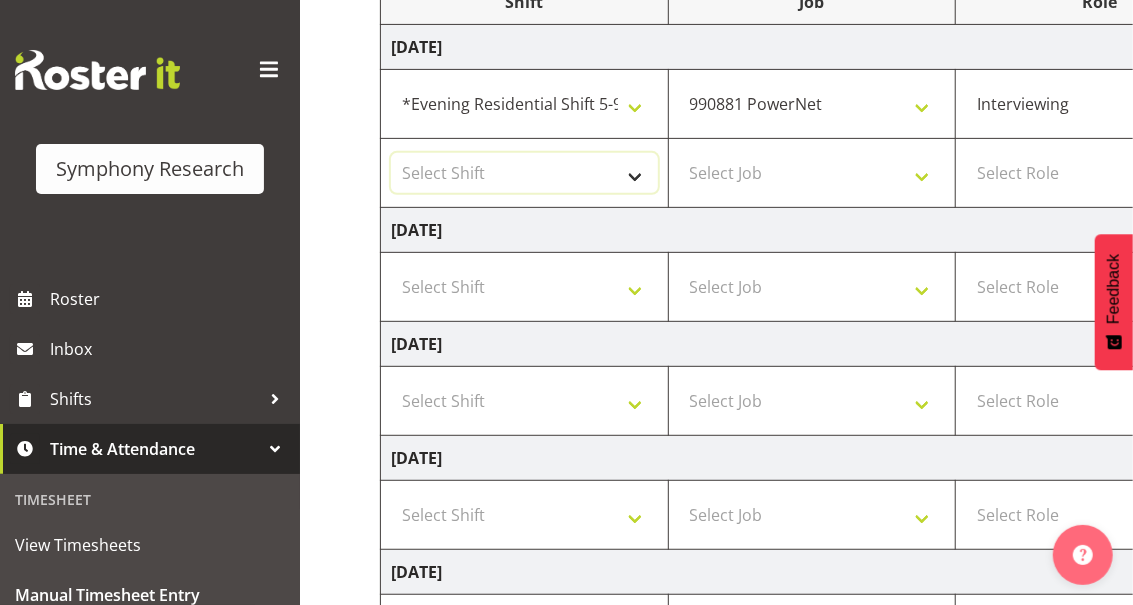 click on "Select Shift  !!Weekend Residential    (Roster IT Shift Label) *Business  9/10am ~ 4:30pm *Business Supervisor *Evening Residential Shift 5-9pm *RP Track  C *RP Track C Weekend *RP Weekly/Monthly Tracks *Supervisor Call Centre *Supervisor Evening *Supervisors & Call Centre Weekend Alarms Evenings Alarms Weekend PowerNet Evenings PowerNet Weekend Test WP Aust briefing/training World Poll Aust Late 9p~10:30p World Poll Aust Wkend World Poll NZ Pilot World Poll NZ Wave 2 Pilot World Poll Pilot Aust 9:00~10:30pm" at bounding box center [524, 173] 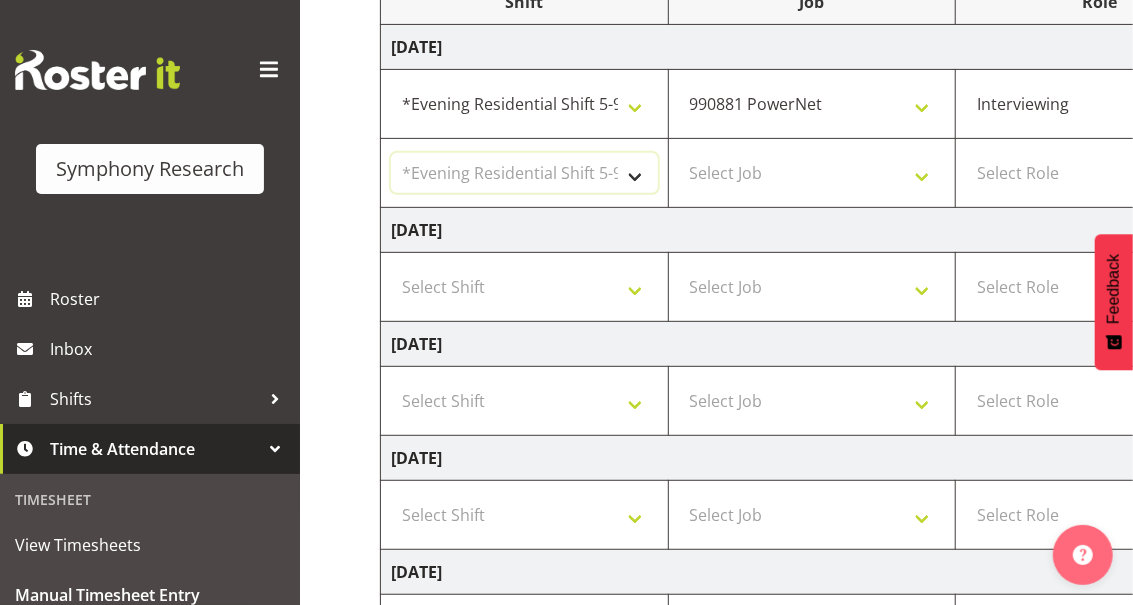 click on "Select Shift  !!Weekend Residential    (Roster IT Shift Label) *Business  9/10am ~ 4:30pm *Business Supervisor *Evening Residential Shift 5-9pm *RP Track  C *RP Track C Weekend *RP Weekly/Monthly Tracks *Supervisor Call Centre *Supervisor Evening *Supervisors & Call Centre Weekend Alarms Evenings Alarms Weekend PowerNet Evenings PowerNet Weekend Test WP Aust briefing/training World Poll Aust Late 9p~10:30p World Poll Aust Wkend World Poll NZ Pilot World Poll NZ Wave 2 Pilot World Poll Pilot Aust 9:00~10:30pm" at bounding box center [524, 173] 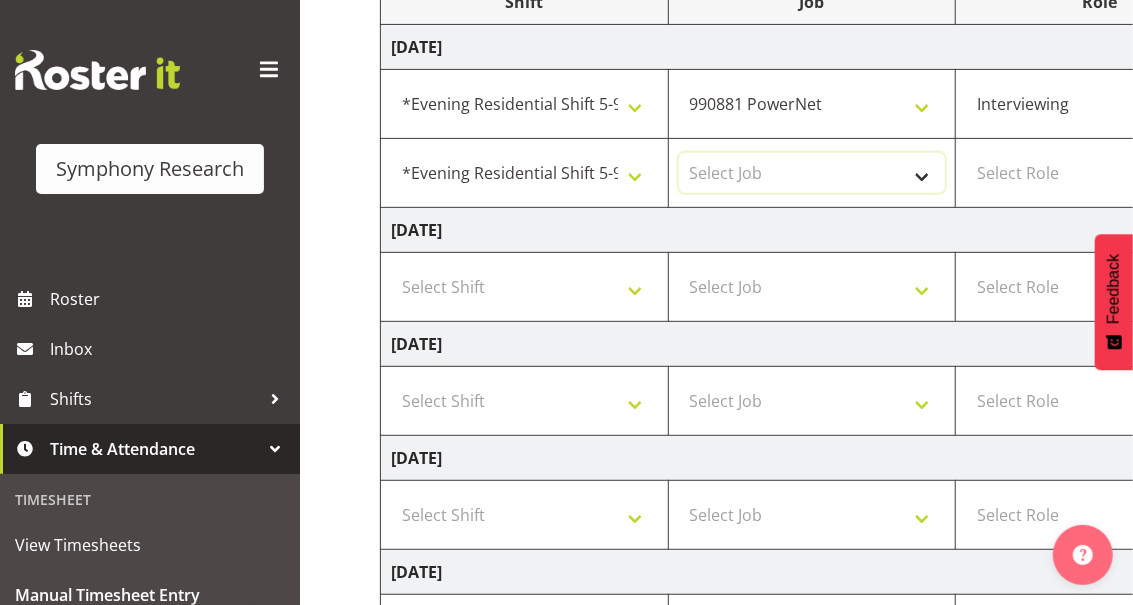 click on "Select Job  550060 IF Admin 553500 BFM [DATE] - [DATE] 990000 General 990820 Mobtest 2024 990821 Goldrush 2024 990846 Toka Tu Ake 2025 990855 FENZ 990878 CMI Q3 2025 990881 PowerNet 999996 Training 999997 Recruitment & Training 999999 DT" at bounding box center [812, 173] 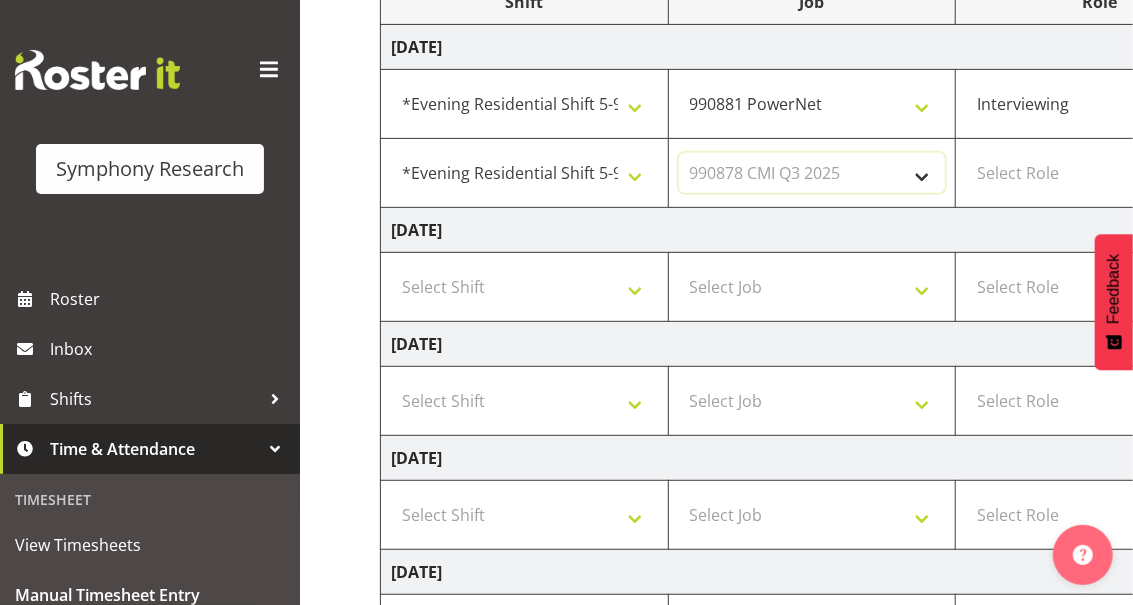 click on "Select Job  550060 IF Admin 553500 BFM [DATE] - [DATE] 990000 General 990820 Mobtest 2024 990821 Goldrush 2024 990846 Toka Tu Ake 2025 990855 FENZ 990878 CMI Q3 2025 990881 PowerNet 999996 Training 999997 Recruitment & Training 999999 DT" at bounding box center [812, 173] 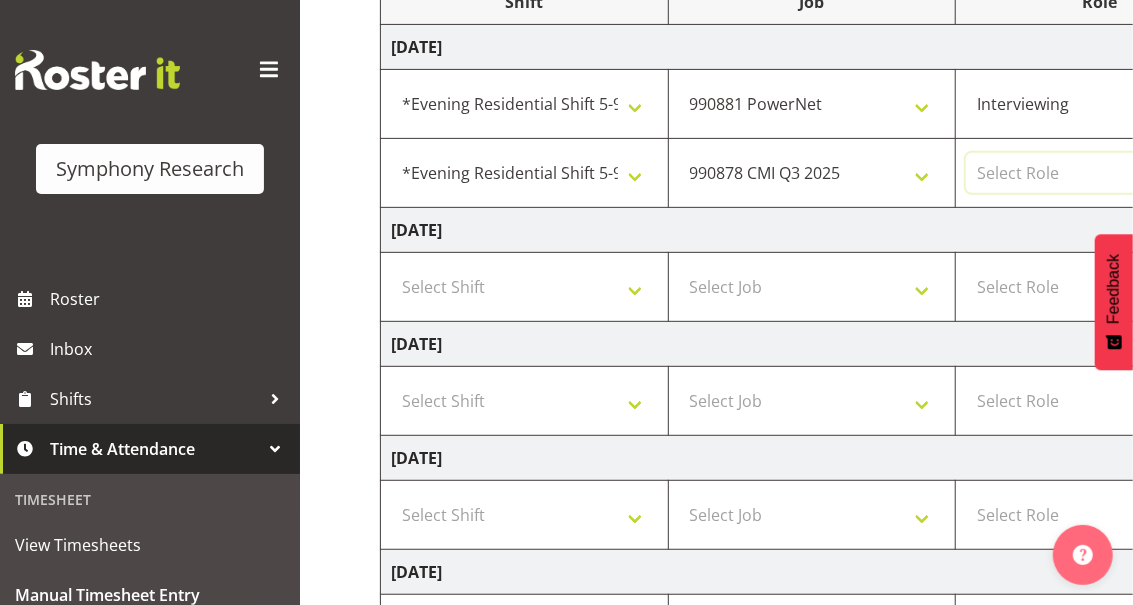 click on "Select Role  Briefing Interviewing" at bounding box center [1099, 173] 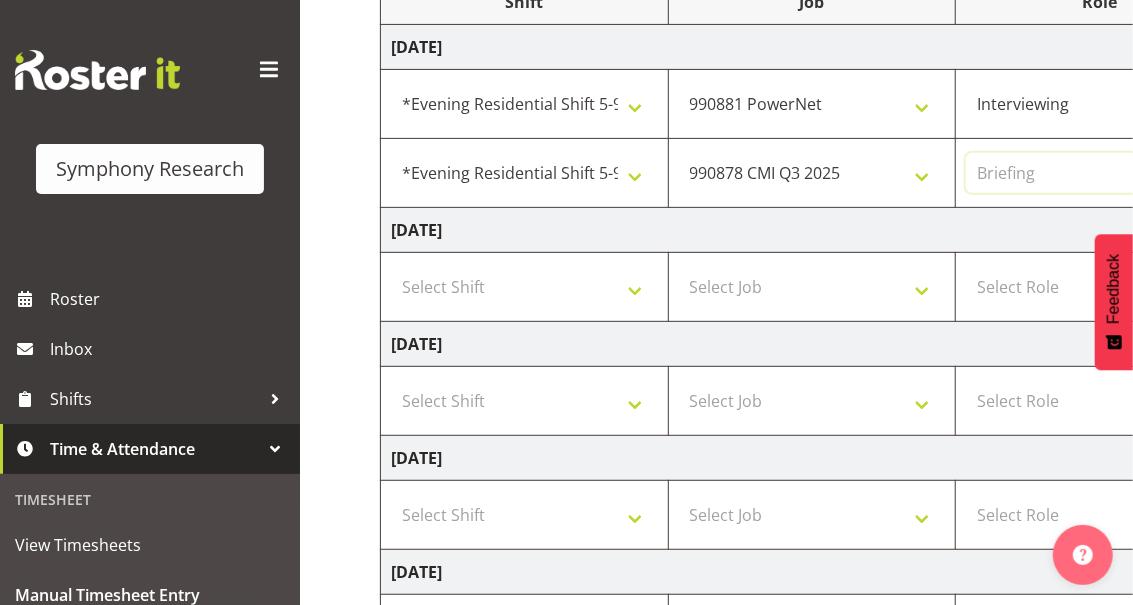 click on "Select Role  Briefing Interviewing" at bounding box center (1099, 173) 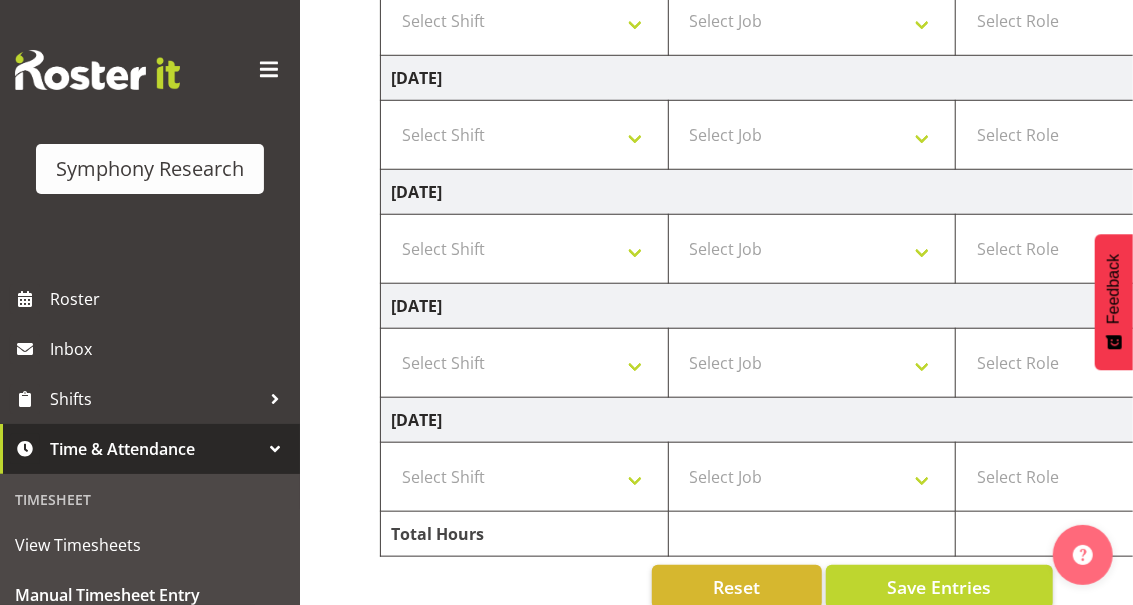 scroll, scrollTop: 691, scrollLeft: 0, axis: vertical 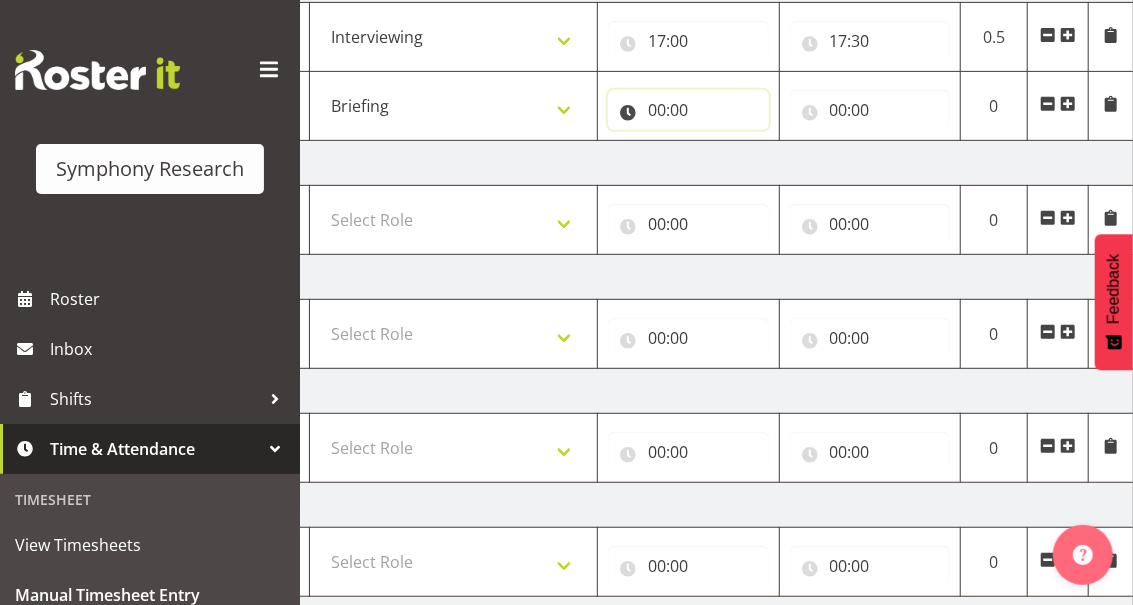 click on "00:00" at bounding box center [688, 110] 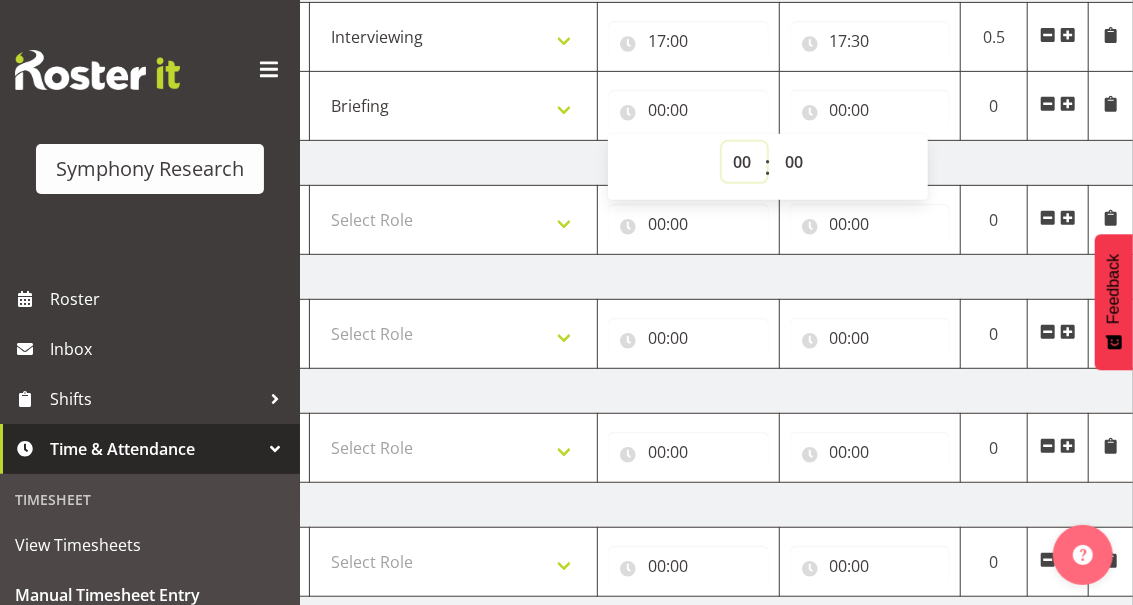 click on "00   01   02   03   04   05   06   07   08   09   10   11   12   13   14   15   16   17   18   19   20   21   22   23" at bounding box center (744, 162) 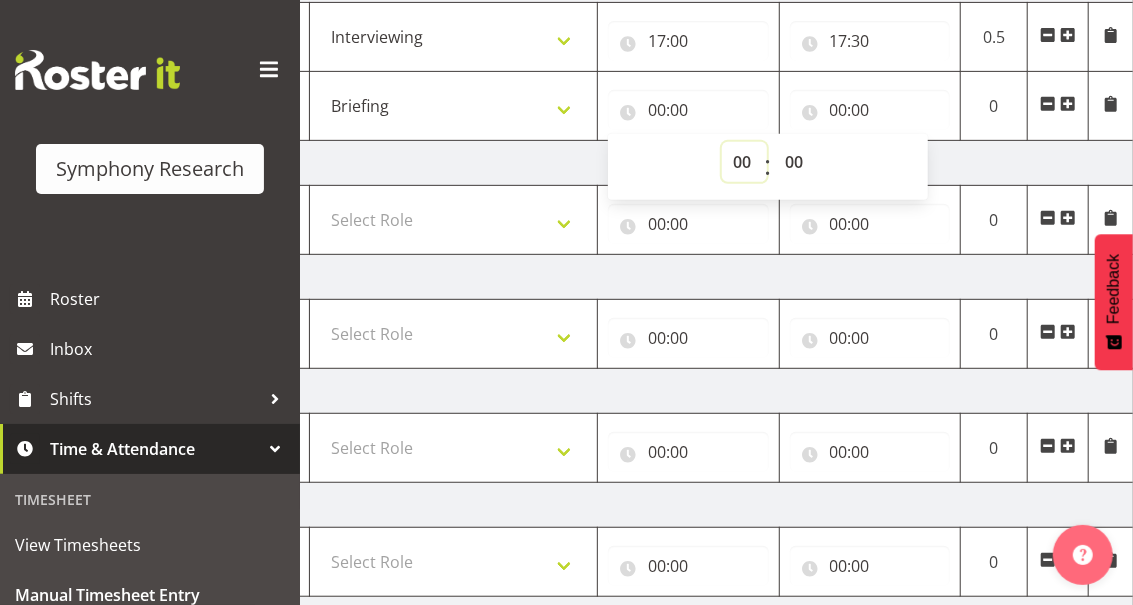 select on "17" 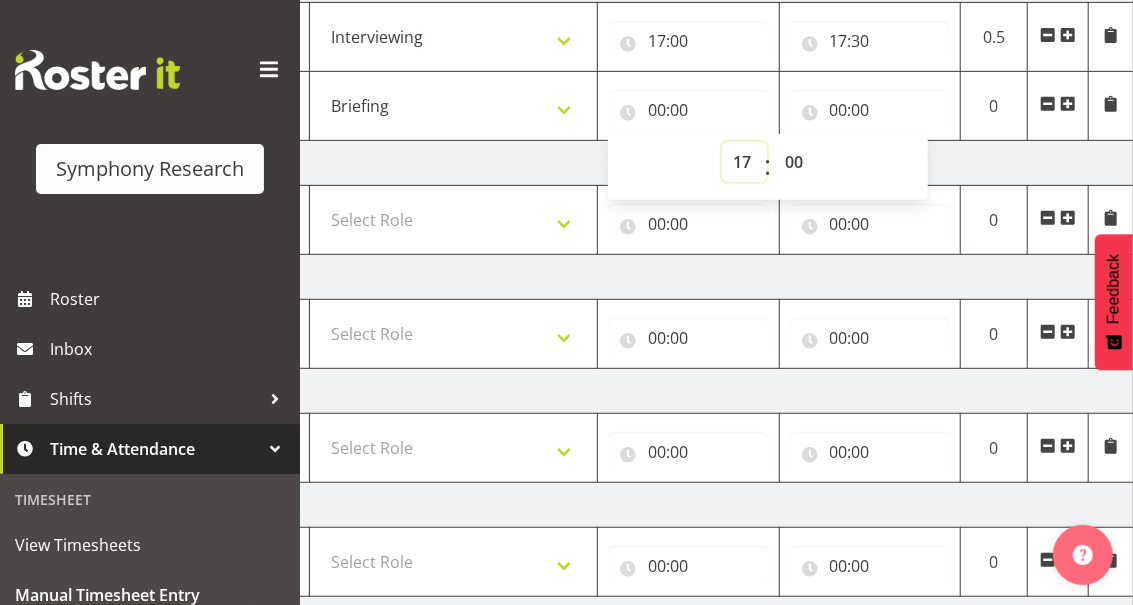 click on "00   01   02   03   04   05   06   07   08   09   10   11   12   13   14   15   16   17   18   19   20   21   22   23" at bounding box center [744, 162] 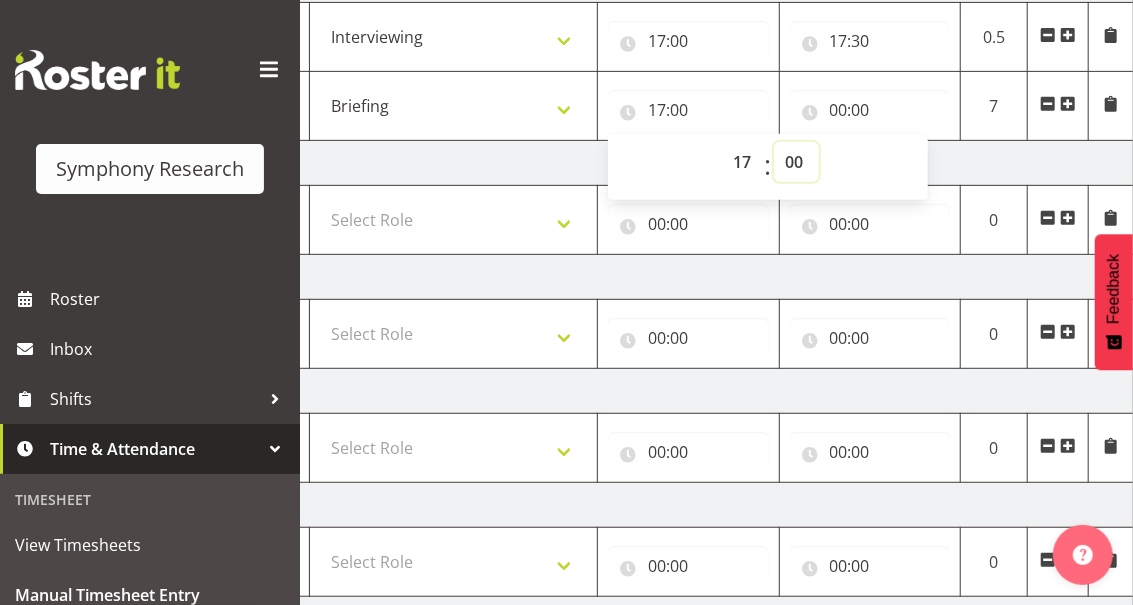 click on "00   01   02   03   04   05   06   07   08   09   10   11   12   13   14   15   16   17   18   19   20   21   22   23   24   25   26   27   28   29   30   31   32   33   34   35   36   37   38   39   40   41   42   43   44   45   46   47   48   49   50   51   52   53   54   55   56   57   58   59" at bounding box center [796, 162] 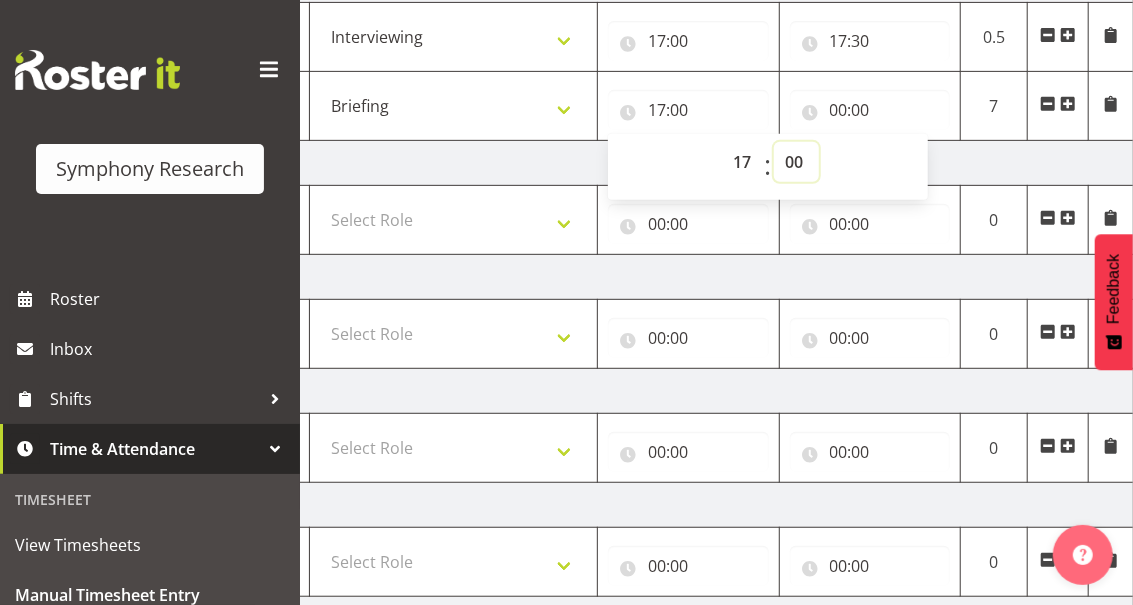 select on "30" 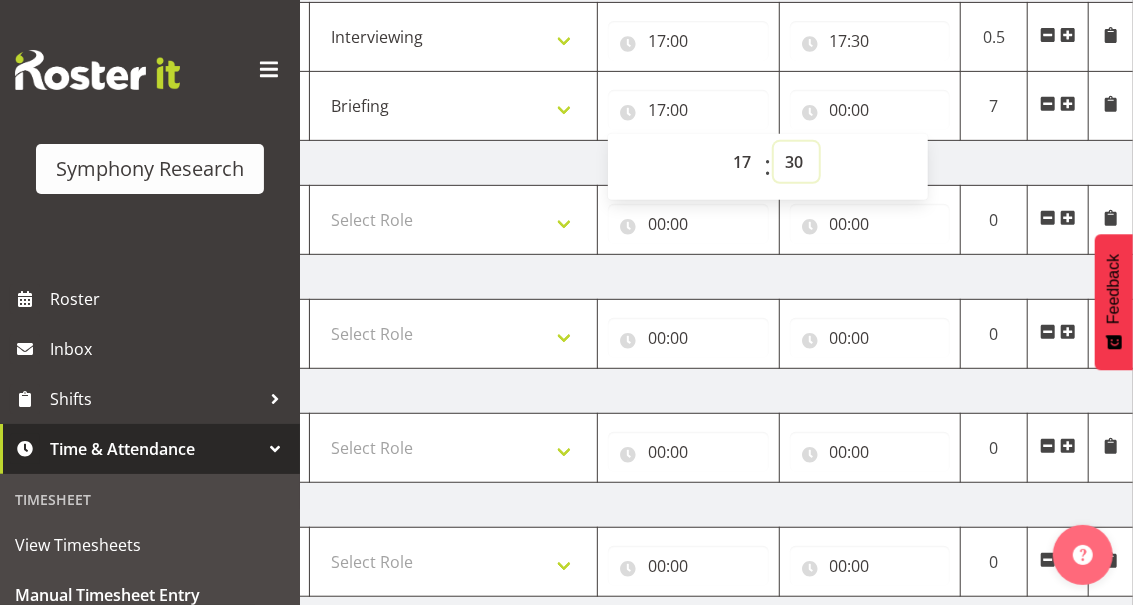 click on "00   01   02   03   04   05   06   07   08   09   10   11   12   13   14   15   16   17   18   19   20   21   22   23   24   25   26   27   28   29   30   31   32   33   34   35   36   37   38   39   40   41   42   43   44   45   46   47   48   49   50   51   52   53   54   55   56   57   58   59" at bounding box center (796, 162) 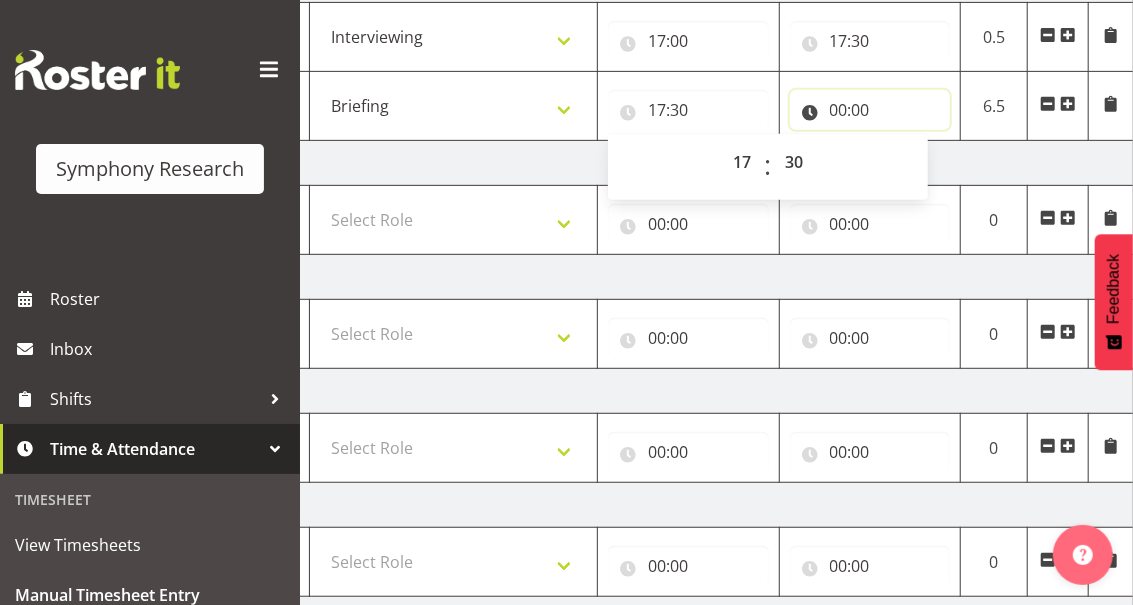 click on "00:00" at bounding box center [870, 110] 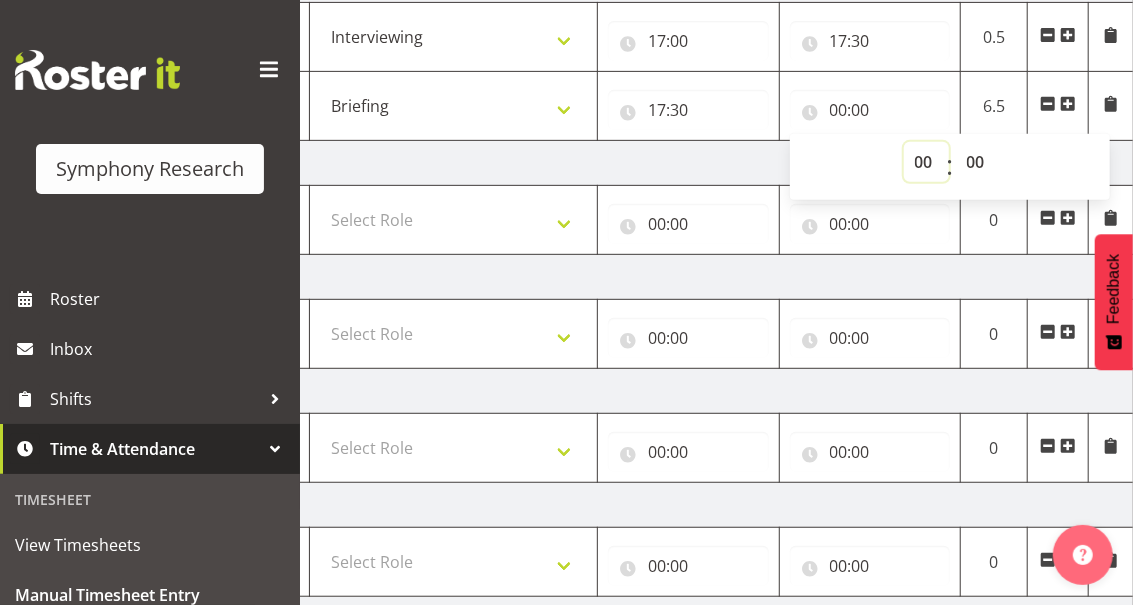click on "00   01   02   03   04   05   06   07   08   09   10   11   12   13   14   15   16   17   18   19   20   21   22   23" at bounding box center [926, 162] 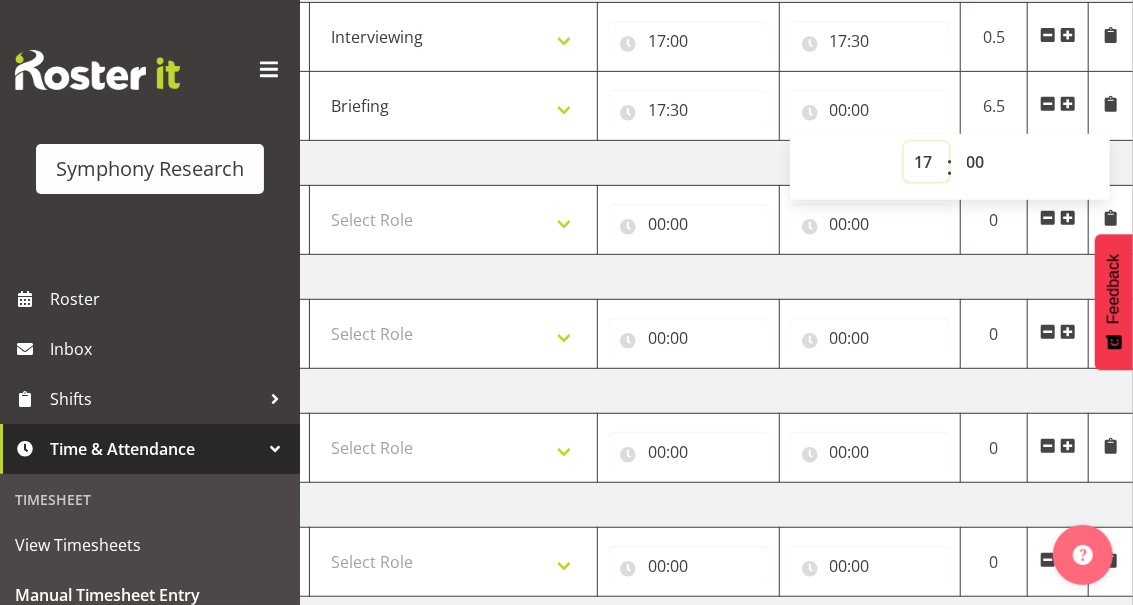 click on "00   01   02   03   04   05   06   07   08   09   10   11   12   13   14   15   16   17   18   19   20   21   22   23" at bounding box center [926, 162] 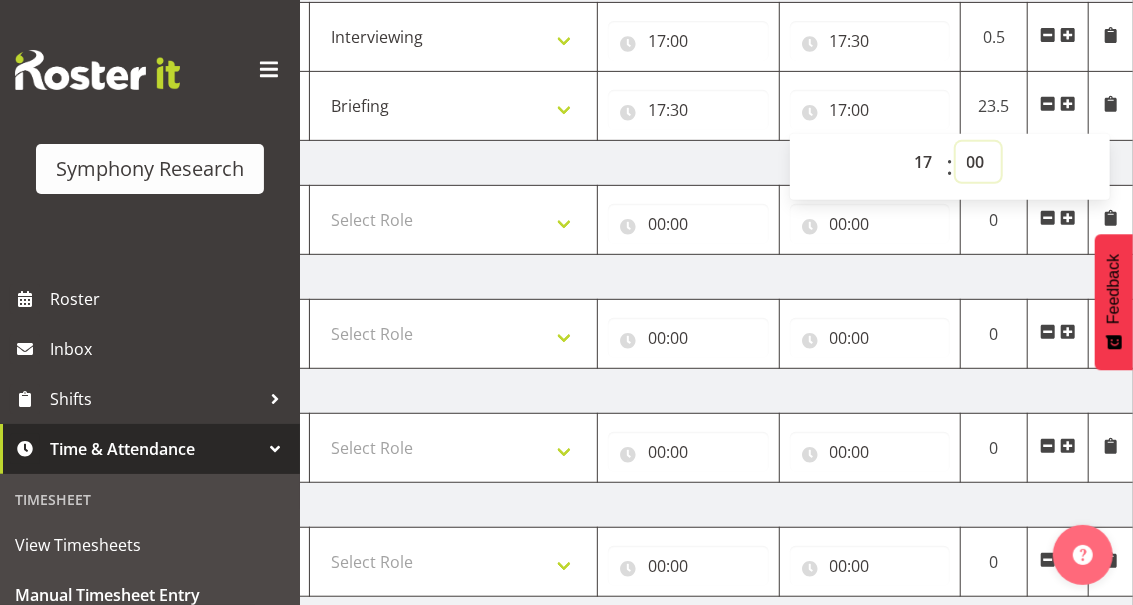 click on "00   01   02   03   04   05   06   07   08   09   10   11   12   13   14   15   16   17   18   19   20   21   22   23   24   25   26   27   28   29   30   31   32   33   34   35   36   37   38   39   40   41   42   43   44   45   46   47   48   49   50   51   52   53   54   55   56   57   58   59" at bounding box center [978, 162] 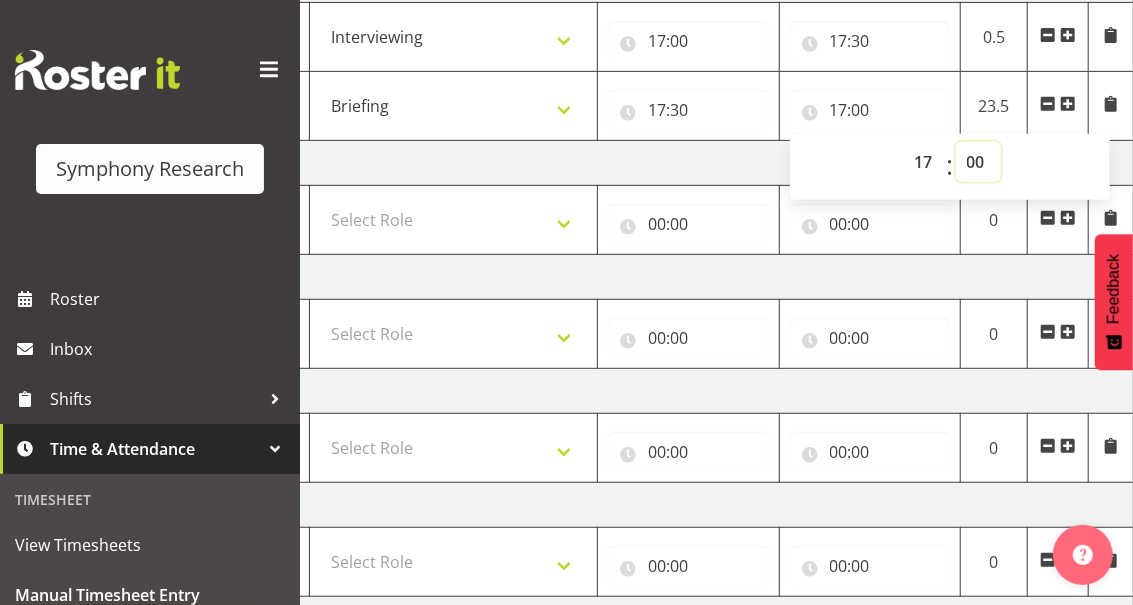 select on "47" 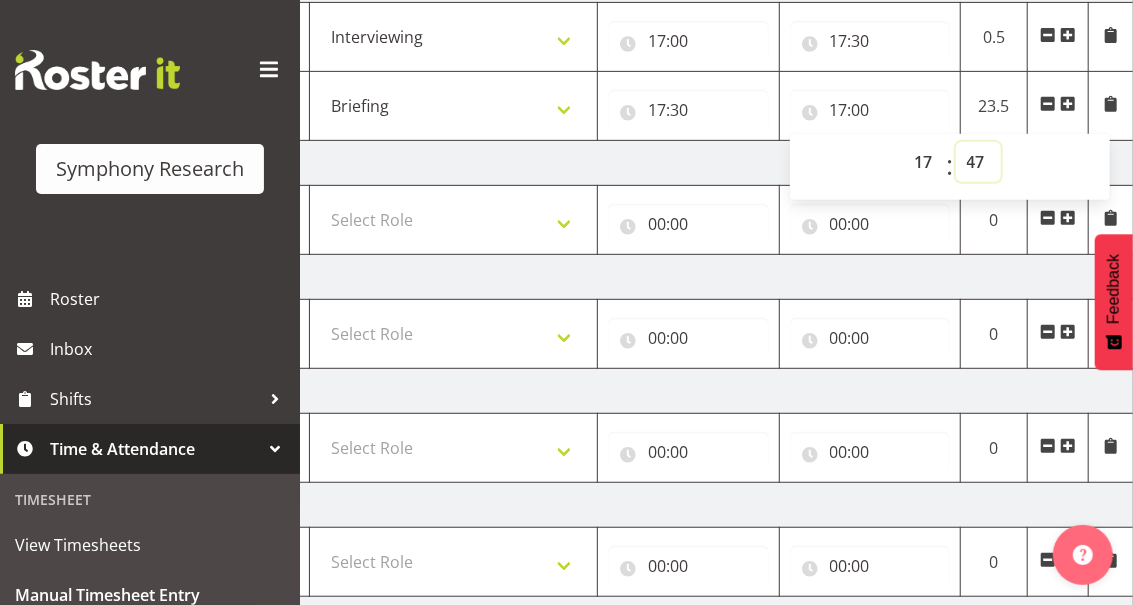 click on "00   01   02   03   04   05   06   07   08   09   10   11   12   13   14   15   16   17   18   19   20   21   22   23   24   25   26   27   28   29   30   31   32   33   34   35   36   37   38   39   40   41   42   43   44   45   46   47   48   49   50   51   52   53   54   55   56   57   58   59" at bounding box center (978, 162) 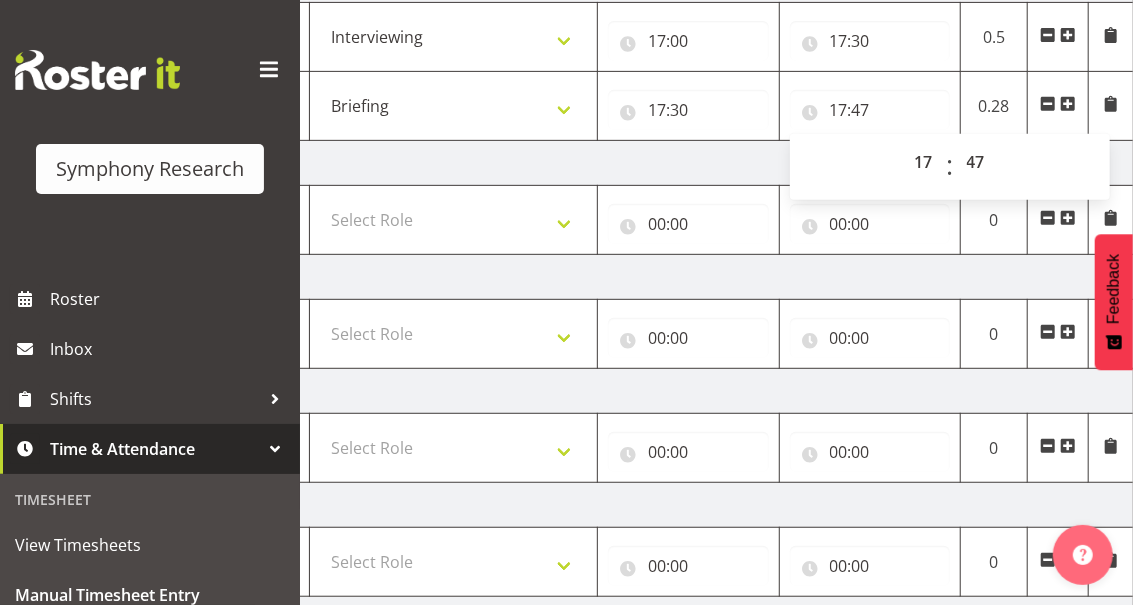 click at bounding box center [1068, 104] 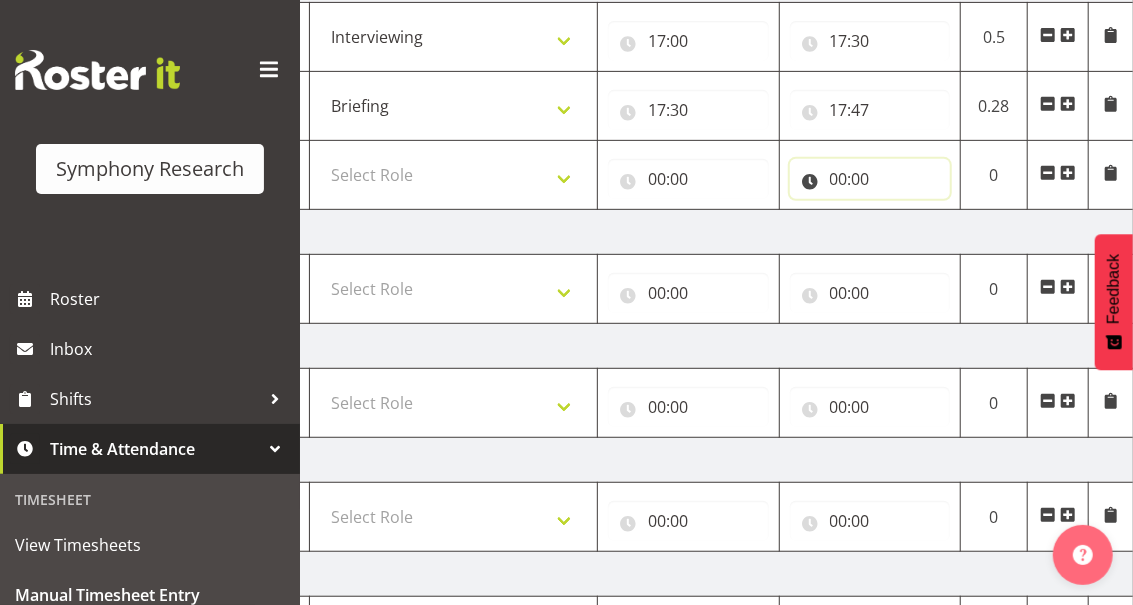 click on "00:00" at bounding box center (870, 179) 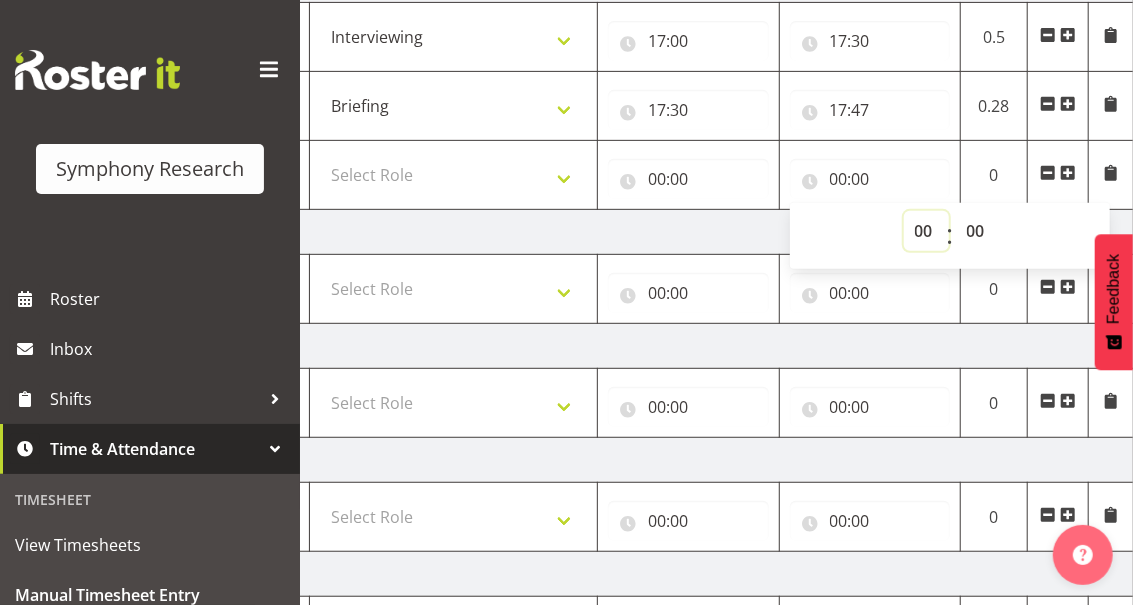 click on "00   01   02   03   04   05   06   07   08   09   10   11   12   13   14   15   16   17   18   19   20   21   22   23" at bounding box center [926, 231] 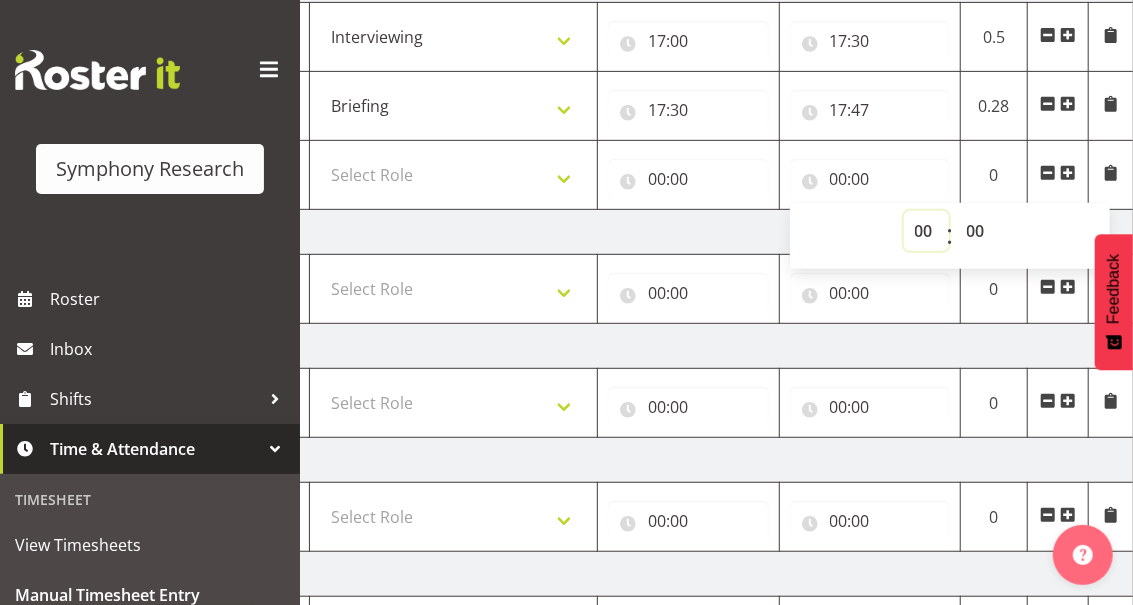 select on "20" 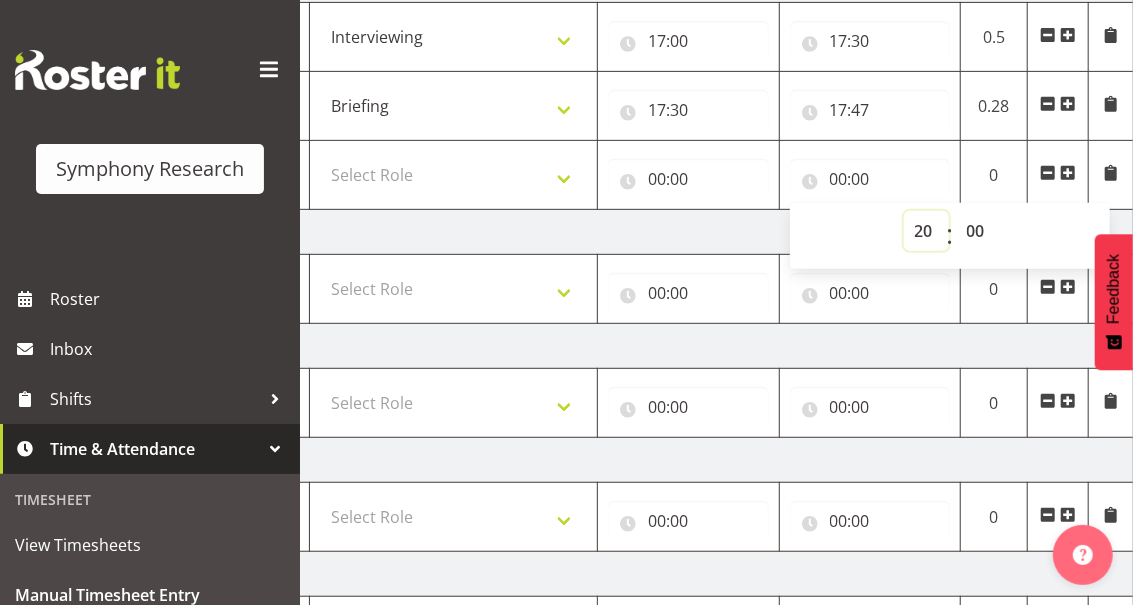 click on "00   01   02   03   04   05   06   07   08   09   10   11   12   13   14   15   16   17   18   19   20   21   22   23" at bounding box center [926, 231] 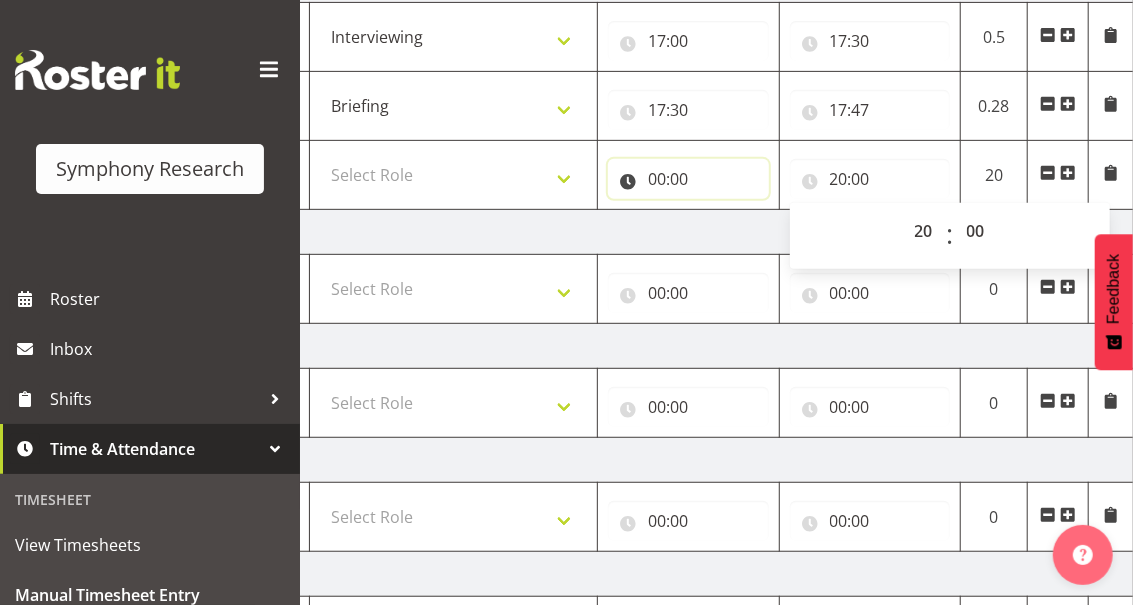click on "00:00" at bounding box center (688, 179) 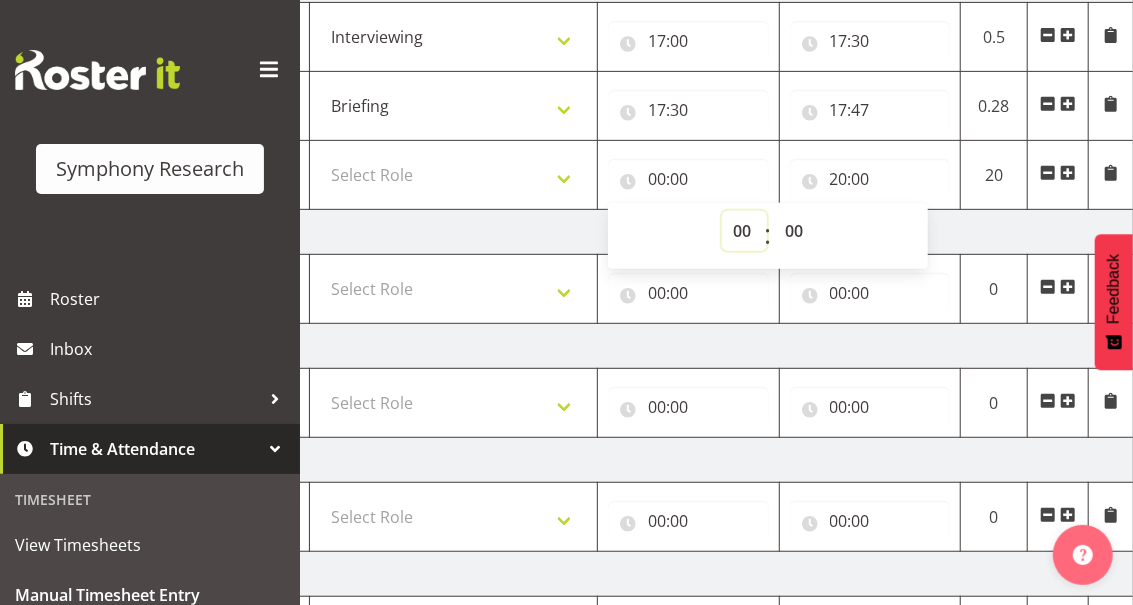 click on "00   01   02   03   04   05   06   07   08   09   10   11   12   13   14   15   16   17   18   19   20   21   22   23" at bounding box center [744, 231] 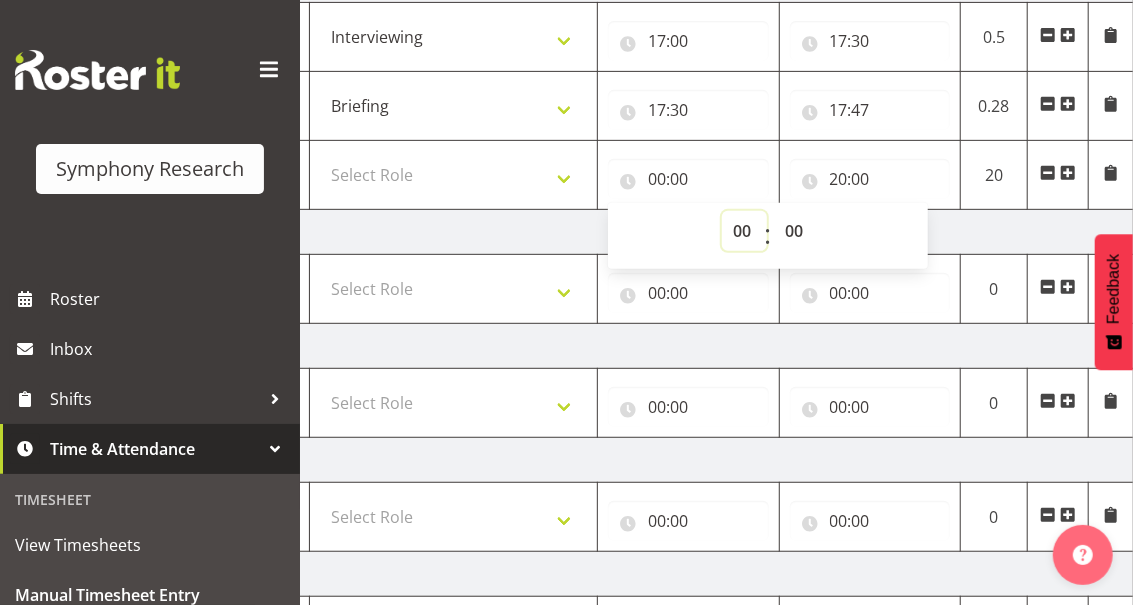 select on "17" 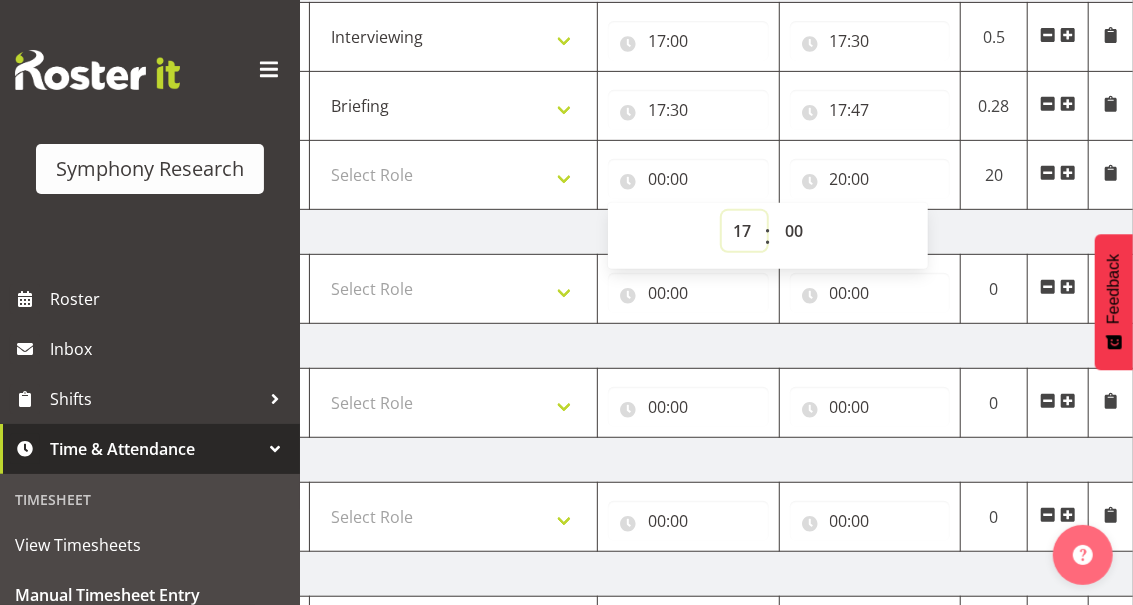 click on "00   01   02   03   04   05   06   07   08   09   10   11   12   13   14   15   16   17   18   19   20   21   22   23" at bounding box center (744, 231) 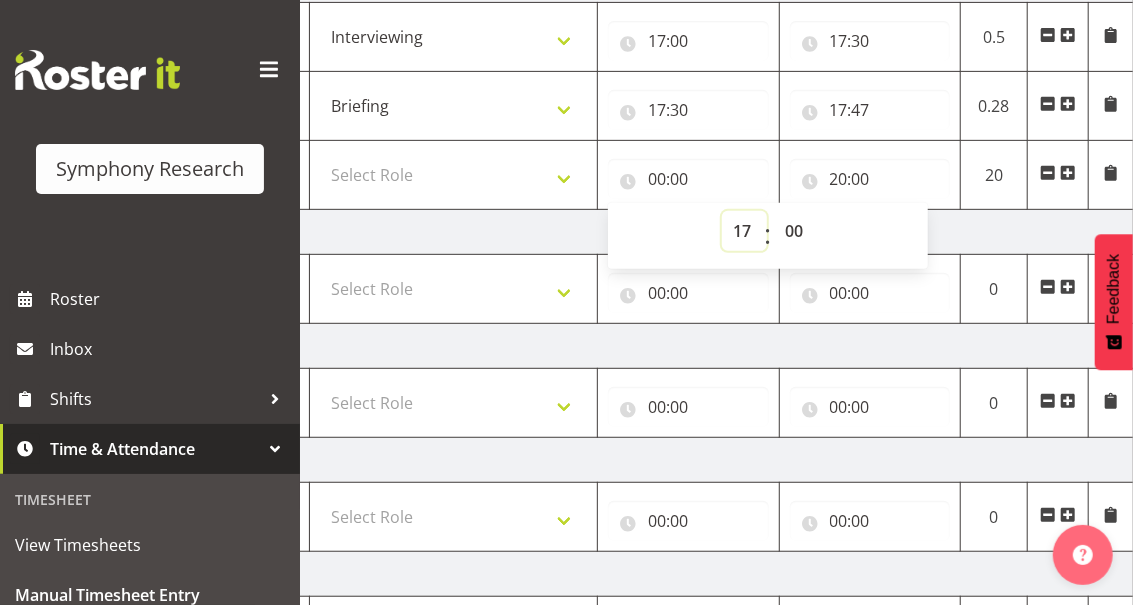 type on "17:00" 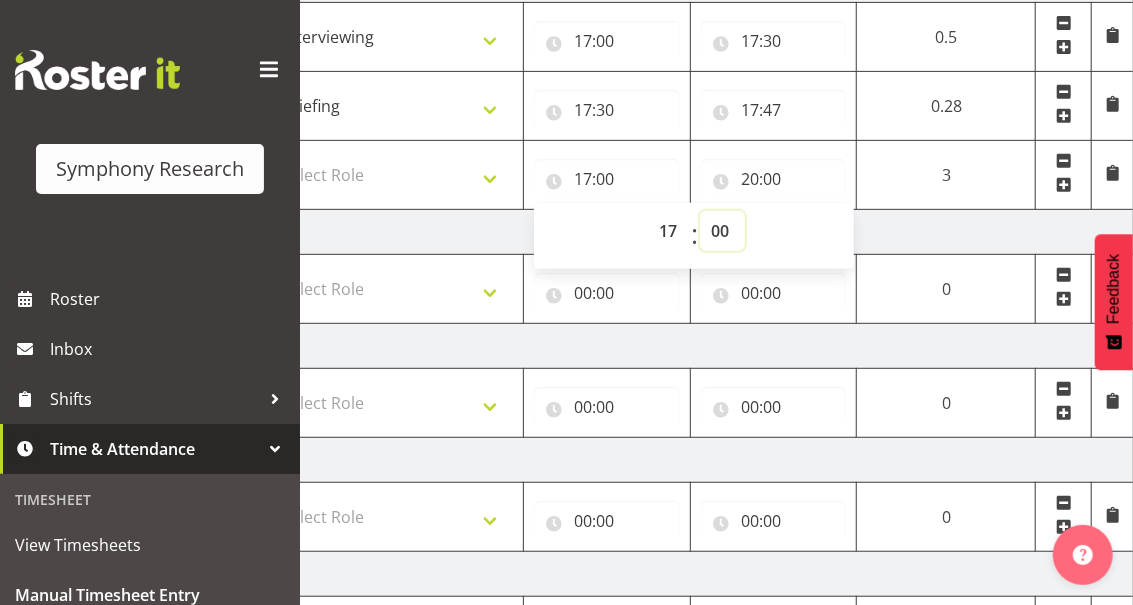 click on "00   01   02   03   04   05   06   07   08   09   10   11   12   13   14   15   16   17   18   19   20   21   22   23   24   25   26   27   28   29   30   31   32   33   34   35   36   37   38   39   40   41   42   43   44   45   46   47   48   49   50   51   52   53   54   55   56   57   58   59" at bounding box center (722, 231) 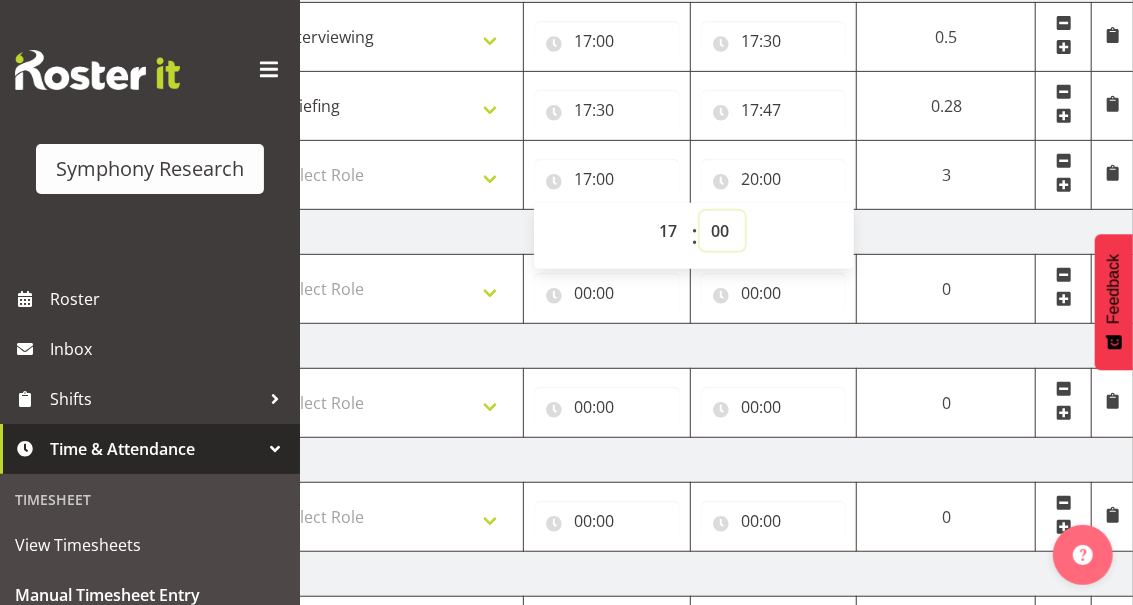 select on "47" 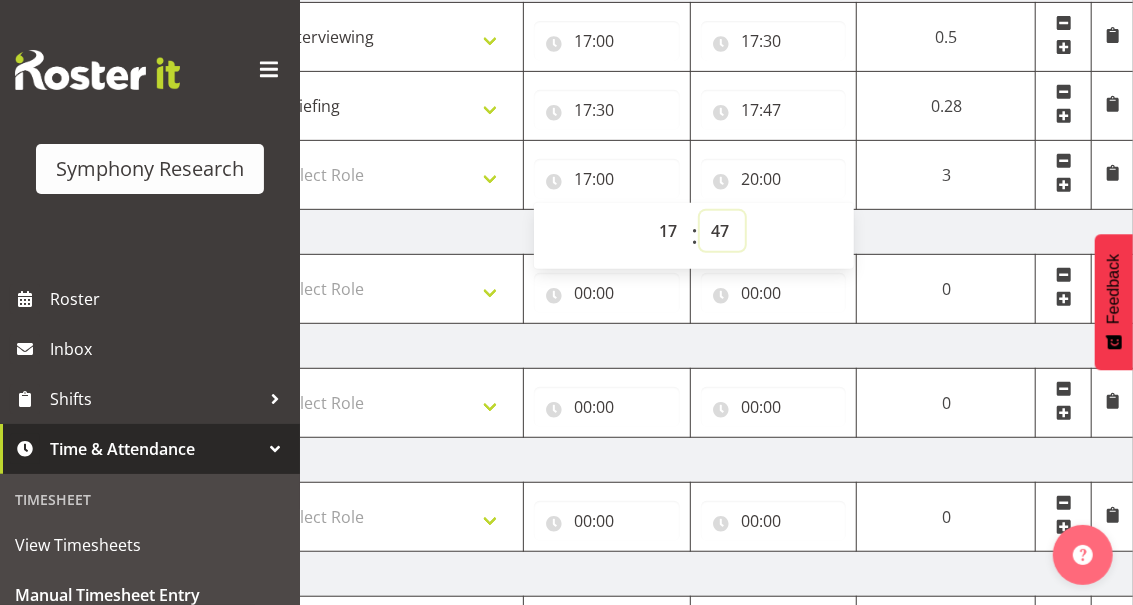 click on "00   01   02   03   04   05   06   07   08   09   10   11   12   13   14   15   16   17   18   19   20   21   22   23   24   25   26   27   28   29   30   31   32   33   34   35   36   37   38   39   40   41   42   43   44   45   46   47   48   49   50   51   52   53   54   55   56   57   58   59" at bounding box center [722, 231] 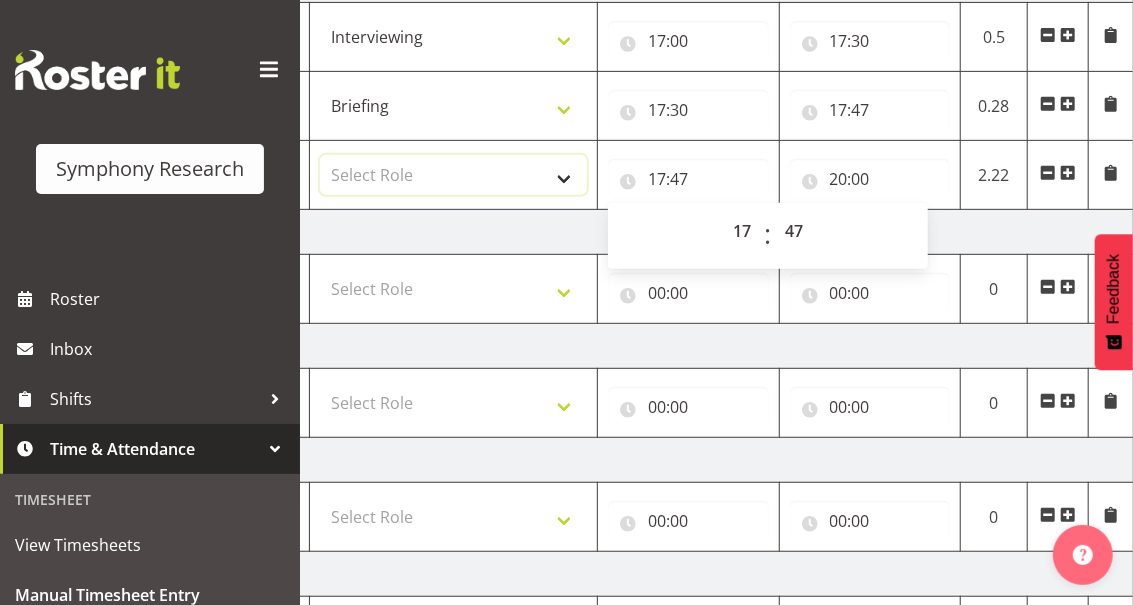 click on "Select Role  Briefing Interviewing" at bounding box center [453, 175] 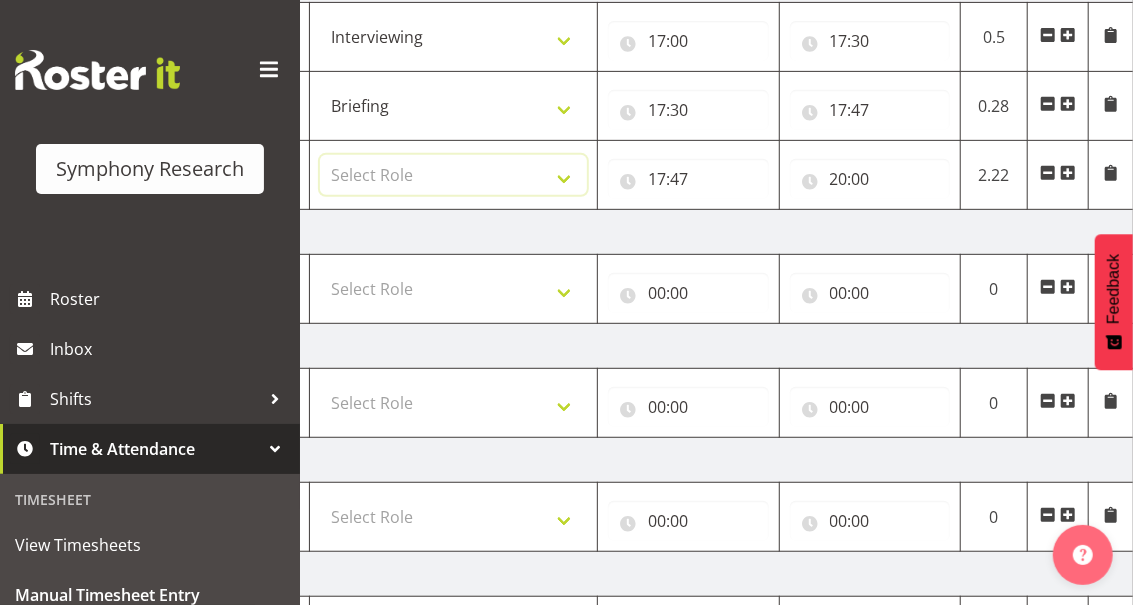 select on "47" 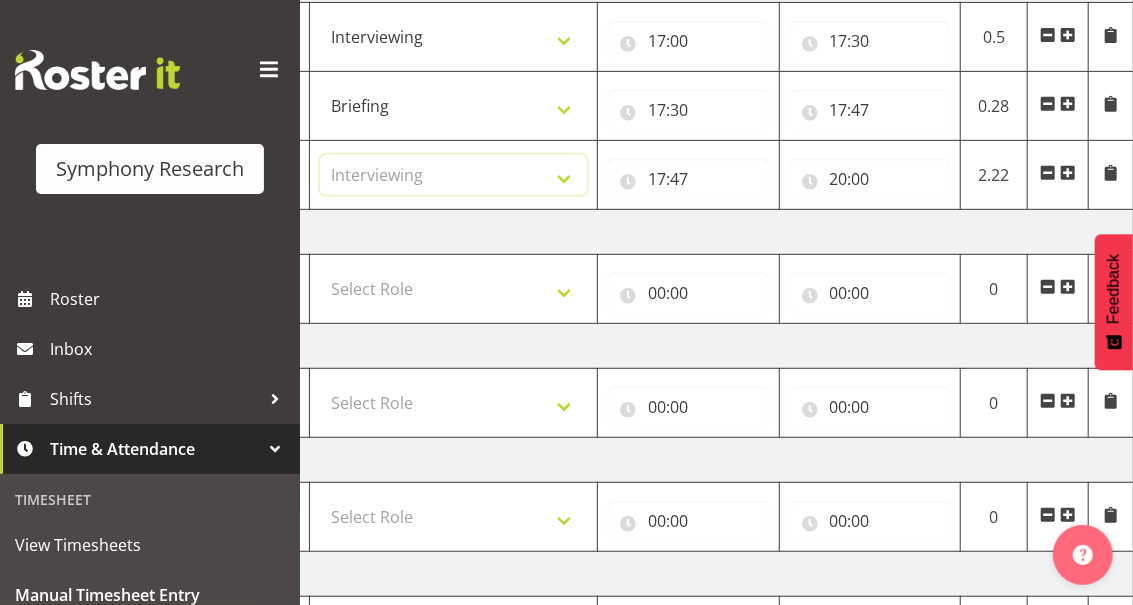 click on "Select Role  Briefing Interviewing" at bounding box center [453, 175] 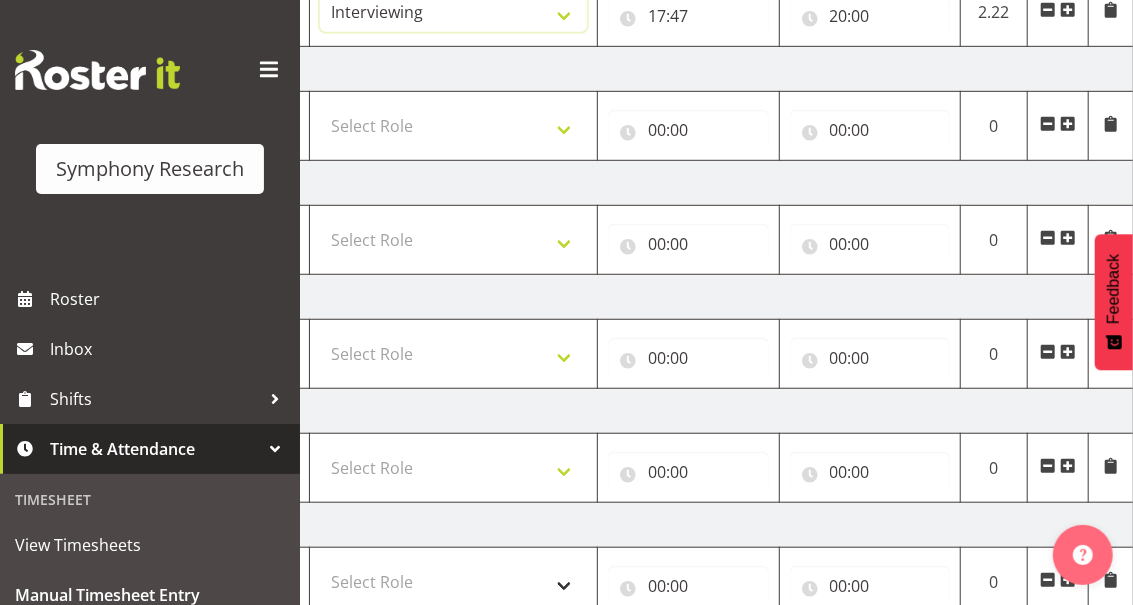 scroll, scrollTop: 758, scrollLeft: 0, axis: vertical 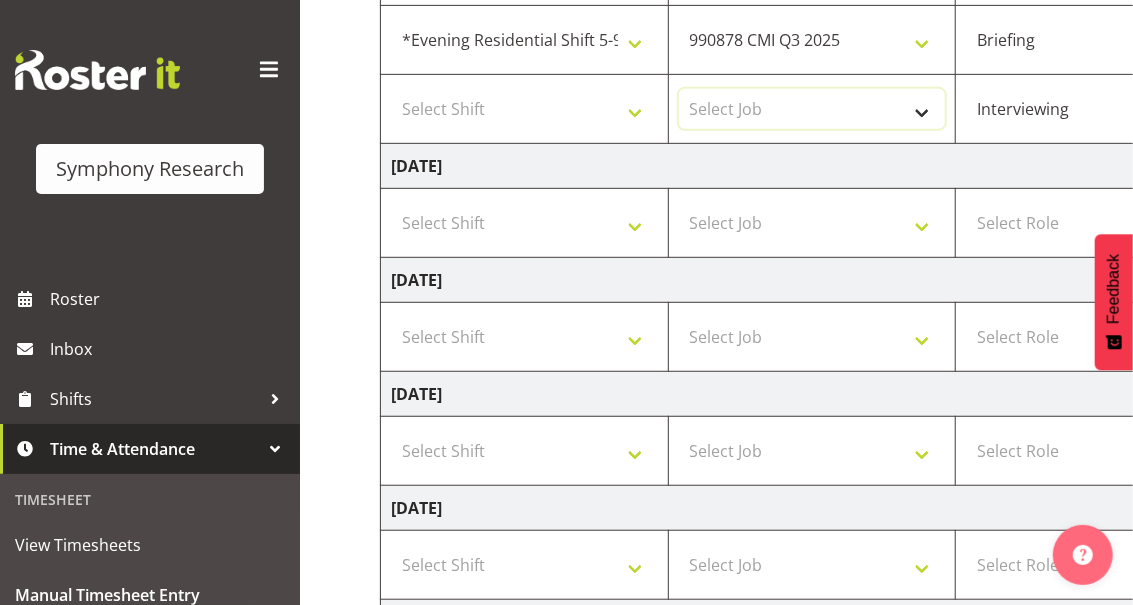 click on "Select Job  550060 IF Admin 553500 BFM [DATE] - [DATE] 990000 General 990820 Mobtest 2024 990821 Goldrush 2024 990846 Toka Tu Ake 2025 990855 FENZ 990878 CMI Q3 2025 990881 PowerNet 999996 Training 999997 Recruitment & Training 999999 DT" at bounding box center (812, 109) 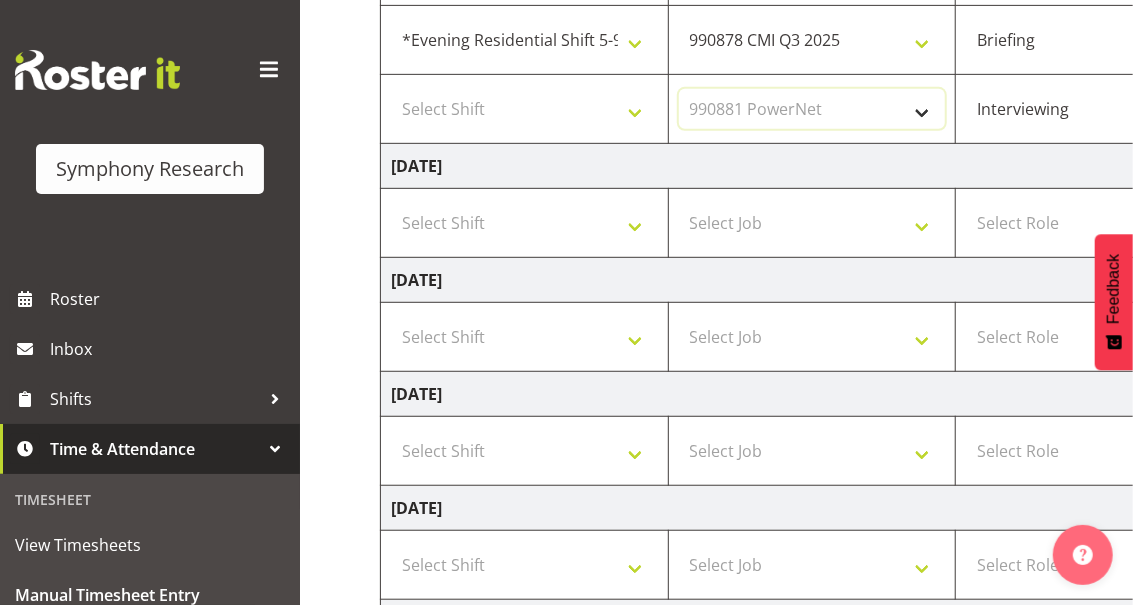 click on "Select Job  550060 IF Admin 553500 BFM [DATE] - [DATE] 990000 General 990820 Mobtest 2024 990821 Goldrush 2024 990846 Toka Tu Ake 2025 990855 FENZ 990878 CMI Q3 2025 990881 PowerNet 999996 Training 999997 Recruitment & Training 999999 DT" at bounding box center (812, 109) 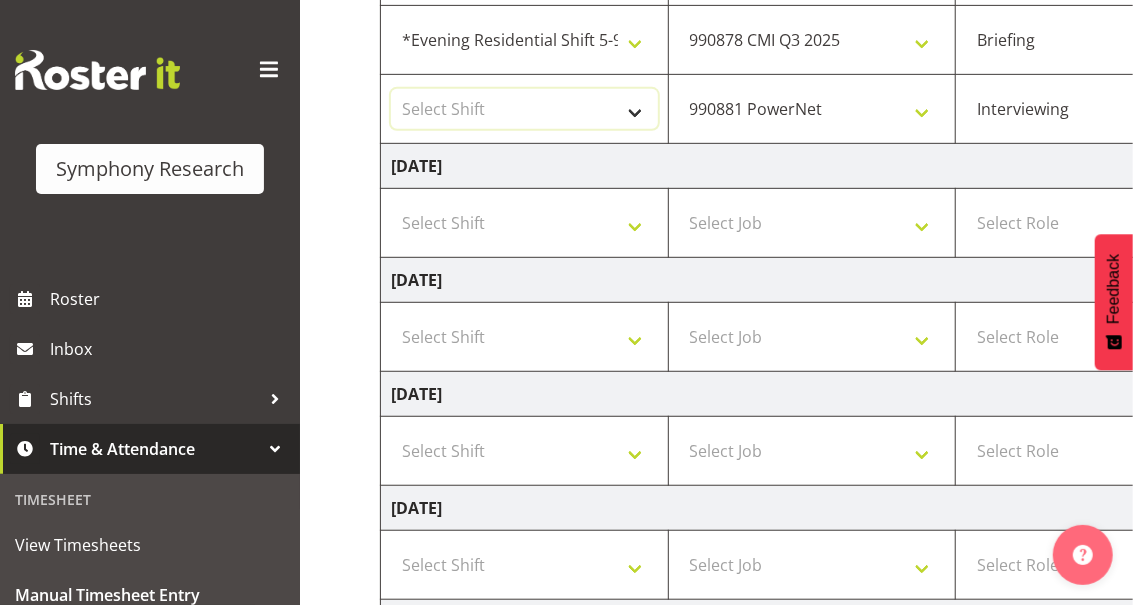 click on "Select Shift  !!Weekend Residential    (Roster IT Shift Label) *Business  9/10am ~ 4:30pm *Business Supervisor *Evening Residential Shift 5-9pm *RP Track  C *RP Track C Weekend *RP Weekly/Monthly Tracks *Supervisor Call Centre *Supervisor Evening *Supervisors & Call Centre Weekend Alarms Evenings Alarms Weekend PowerNet Evenings PowerNet Weekend Test WP Aust briefing/training World Poll Aust Late 9p~10:30p World Poll Aust Wkend World Poll NZ Pilot World Poll NZ Wave 2 Pilot World Poll Pilot Aust 9:00~10:30pm" at bounding box center (524, 109) 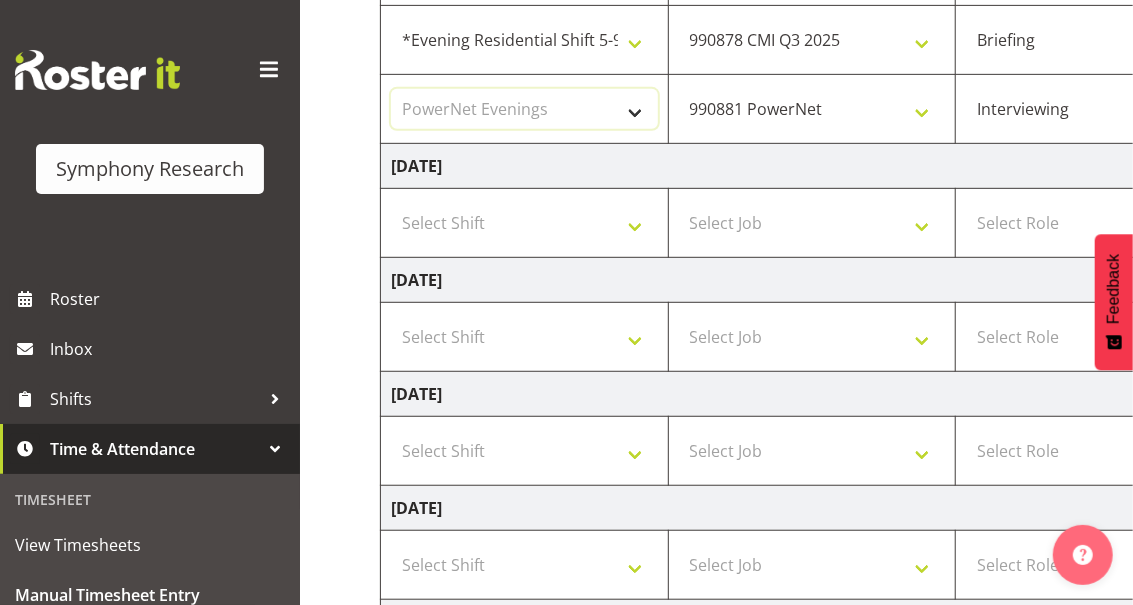 click on "Select Shift  !!Weekend Residential    (Roster IT Shift Label) *Business  9/10am ~ 4:30pm *Business Supervisor *Evening Residential Shift 5-9pm *RP Track  C *RP Track C Weekend *RP Weekly/Monthly Tracks *Supervisor Call Centre *Supervisor Evening *Supervisors & Call Centre Weekend Alarms Evenings Alarms Weekend PowerNet Evenings PowerNet Weekend Test WP Aust briefing/training World Poll Aust Late 9p~10:30p World Poll Aust Wkend World Poll NZ Pilot World Poll NZ Wave 2 Pilot World Poll Pilot Aust 9:00~10:30pm" at bounding box center [524, 109] 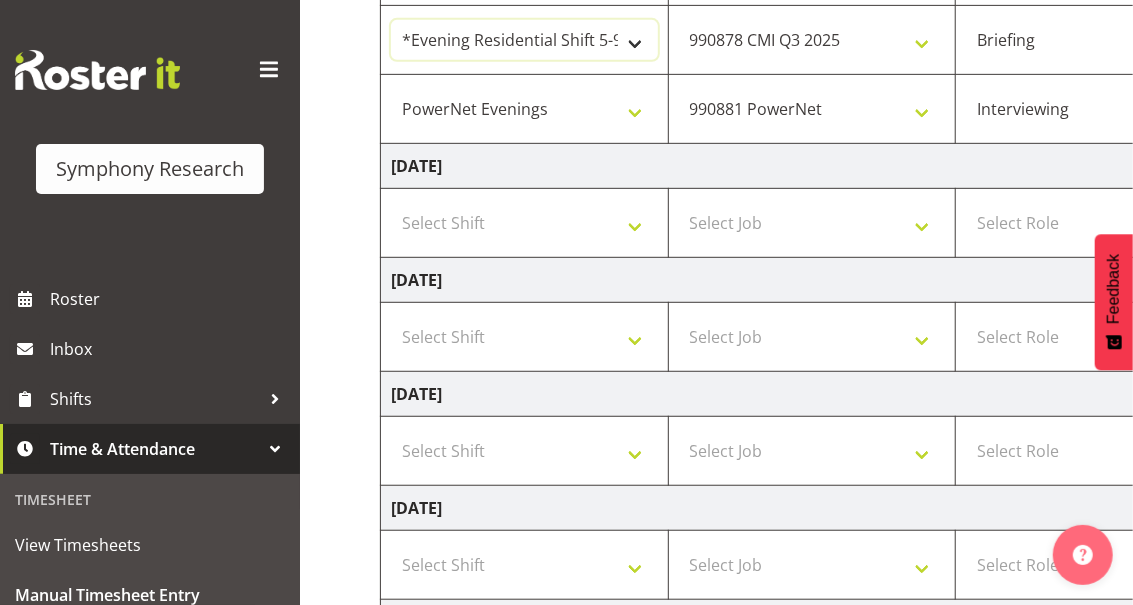 click on "!!Weekend Residential    (Roster IT Shift Label) *Business  9/10am ~ 4:30pm *Business Supervisor *Evening Residential Shift 5-9pm *RP Track  C *RP Track C Weekend *RP Weekly/Monthly Tracks *Supervisor Call Centre *Supervisor Evening *Supervisors & Call Centre Weekend Alarms Evenings Alarms Weekend PowerNet Evenings PowerNet Weekend Test WP Aust briefing/training World Poll Aust Late 9p~10:30p World Poll Aust Wkend World Poll NZ Pilot World Poll NZ Wave 2 Pilot World Poll Pilot Aust 9:00~10:30pm" at bounding box center (524, 40) 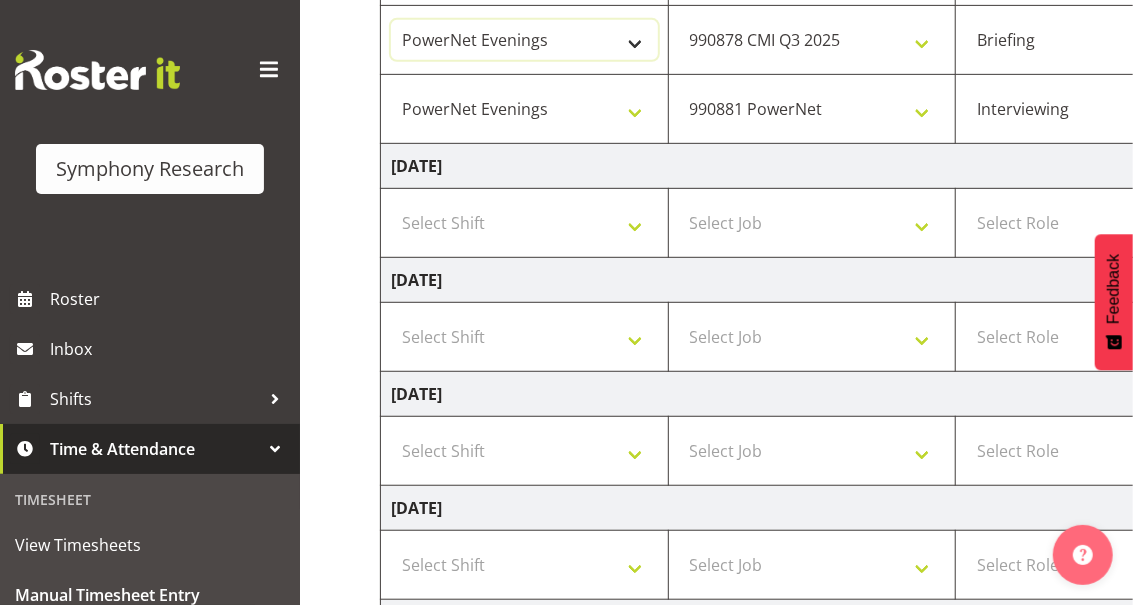 click on "!!Weekend Residential    (Roster IT Shift Label) *Business  9/10am ~ 4:30pm *Business Supervisor *Evening Residential Shift 5-9pm *RP Track  C *RP Track C Weekend *RP Weekly/Monthly Tracks *Supervisor Call Centre *Supervisor Evening *Supervisors & Call Centre Weekend Alarms Evenings Alarms Weekend PowerNet Evenings PowerNet Weekend Test WP Aust briefing/training World Poll Aust Late 9p~10:30p World Poll Aust Wkend World Poll NZ Pilot World Poll NZ Wave 2 Pilot World Poll Pilot Aust 9:00~10:30pm" at bounding box center (524, 40) 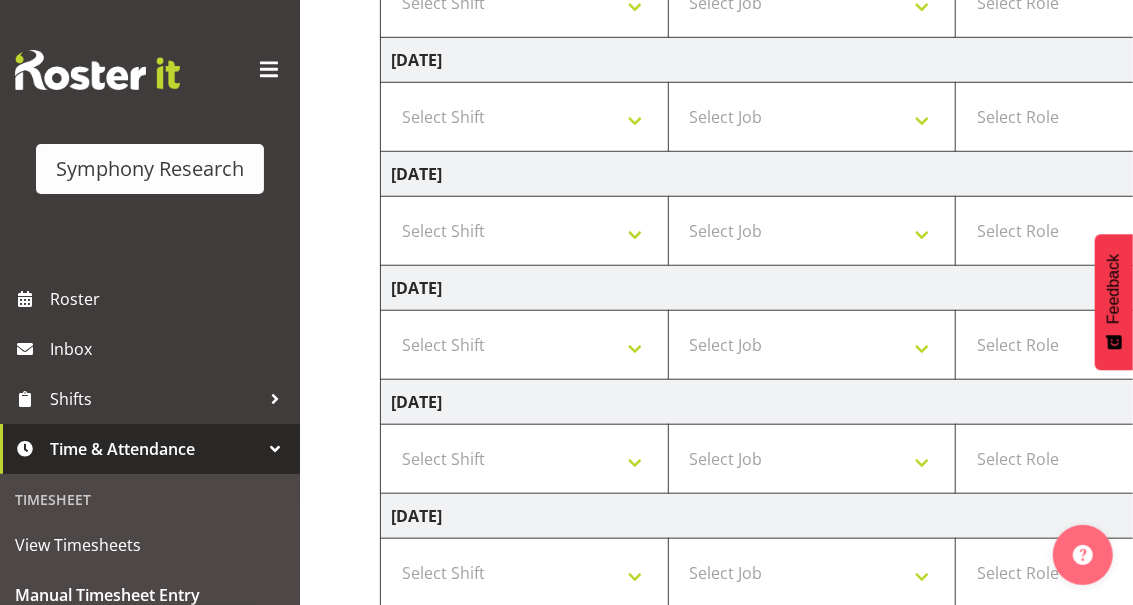 scroll, scrollTop: 760, scrollLeft: 0, axis: vertical 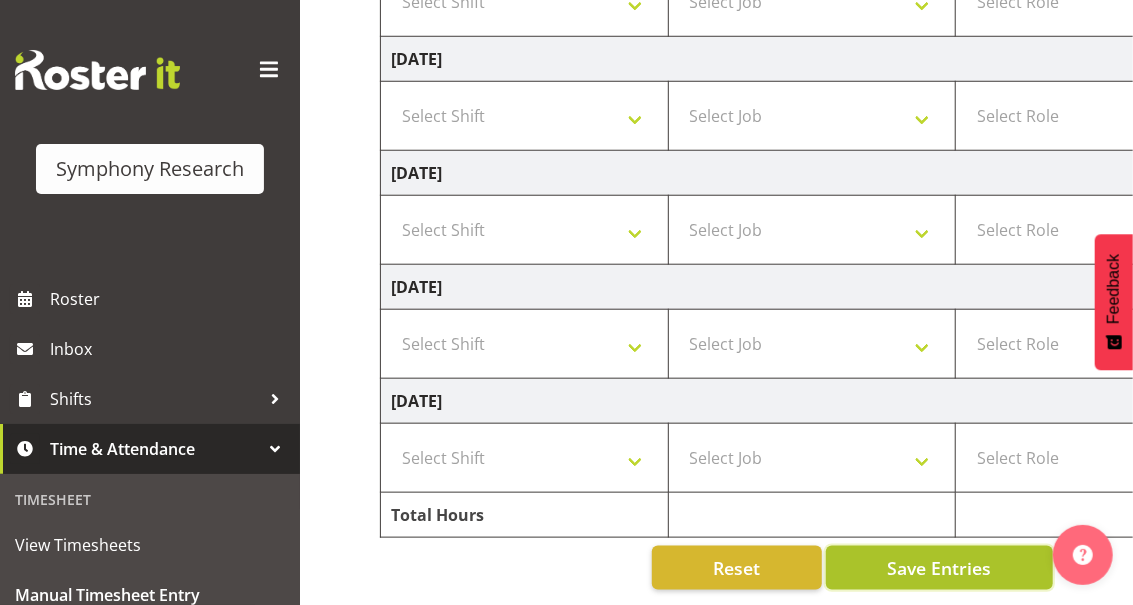 click on "Save
Entries" at bounding box center [939, 568] 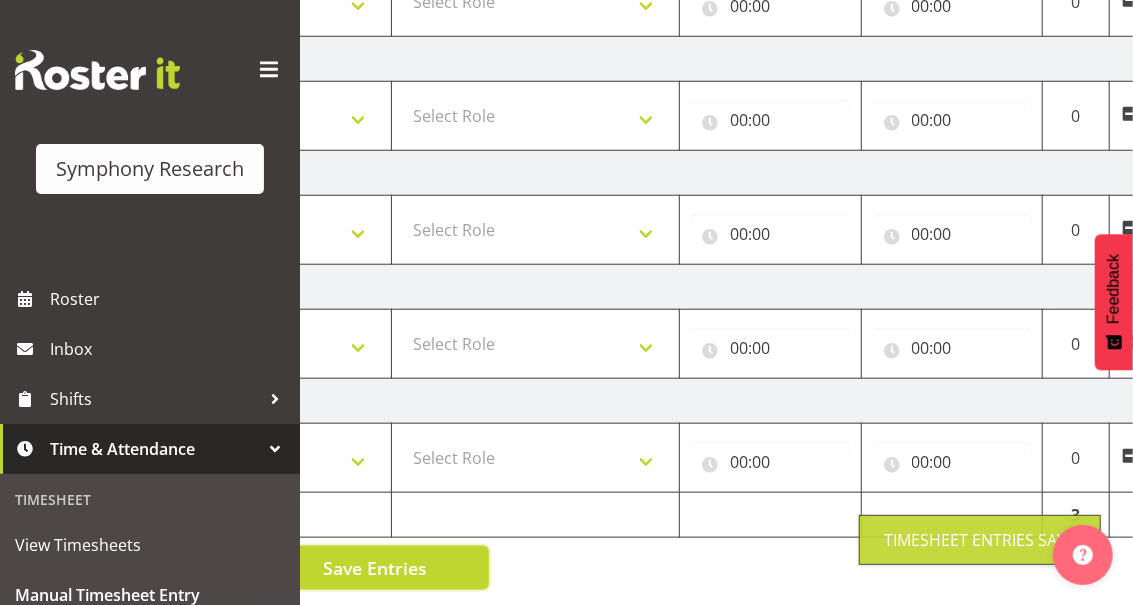 scroll, scrollTop: 0, scrollLeft: 646, axis: horizontal 